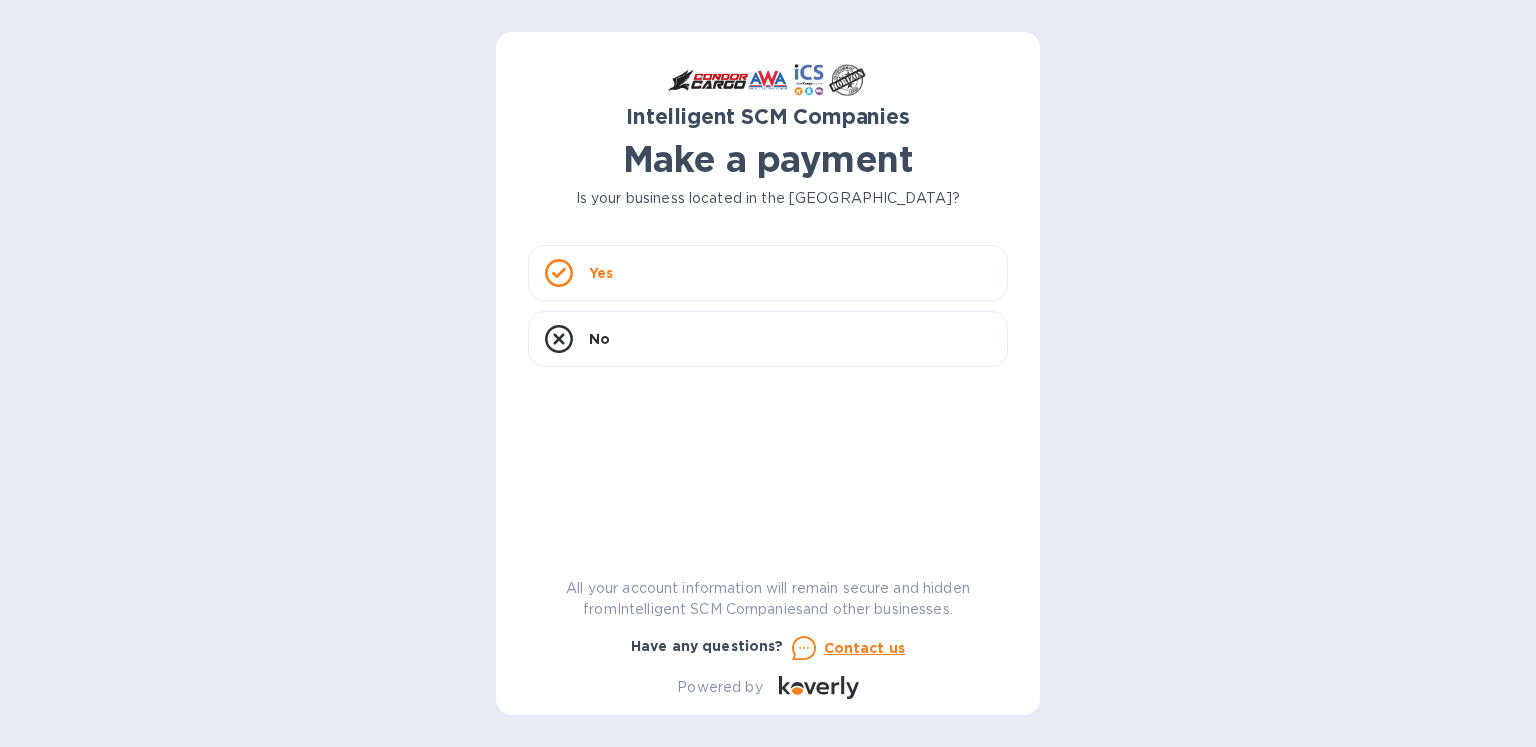 scroll, scrollTop: 0, scrollLeft: 0, axis: both 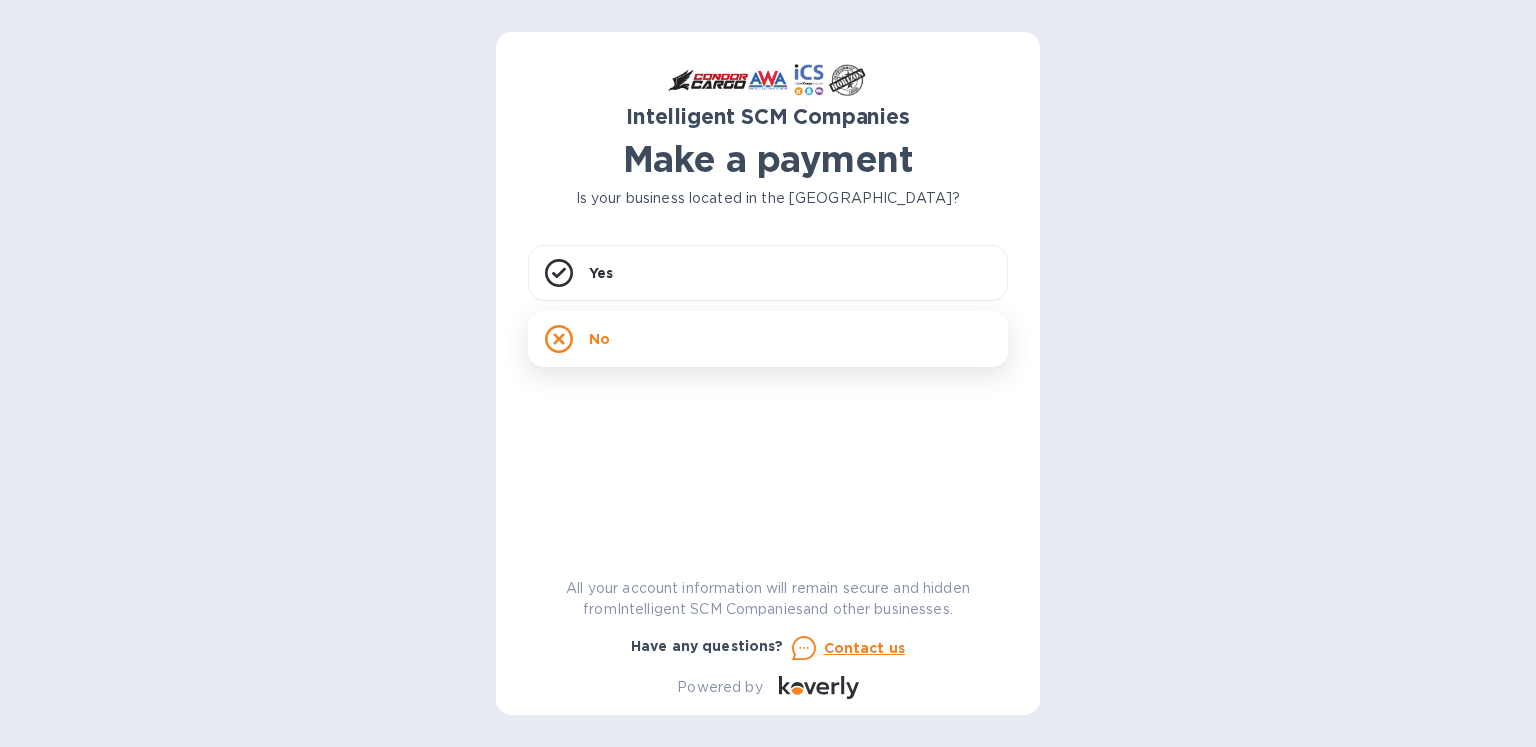 click 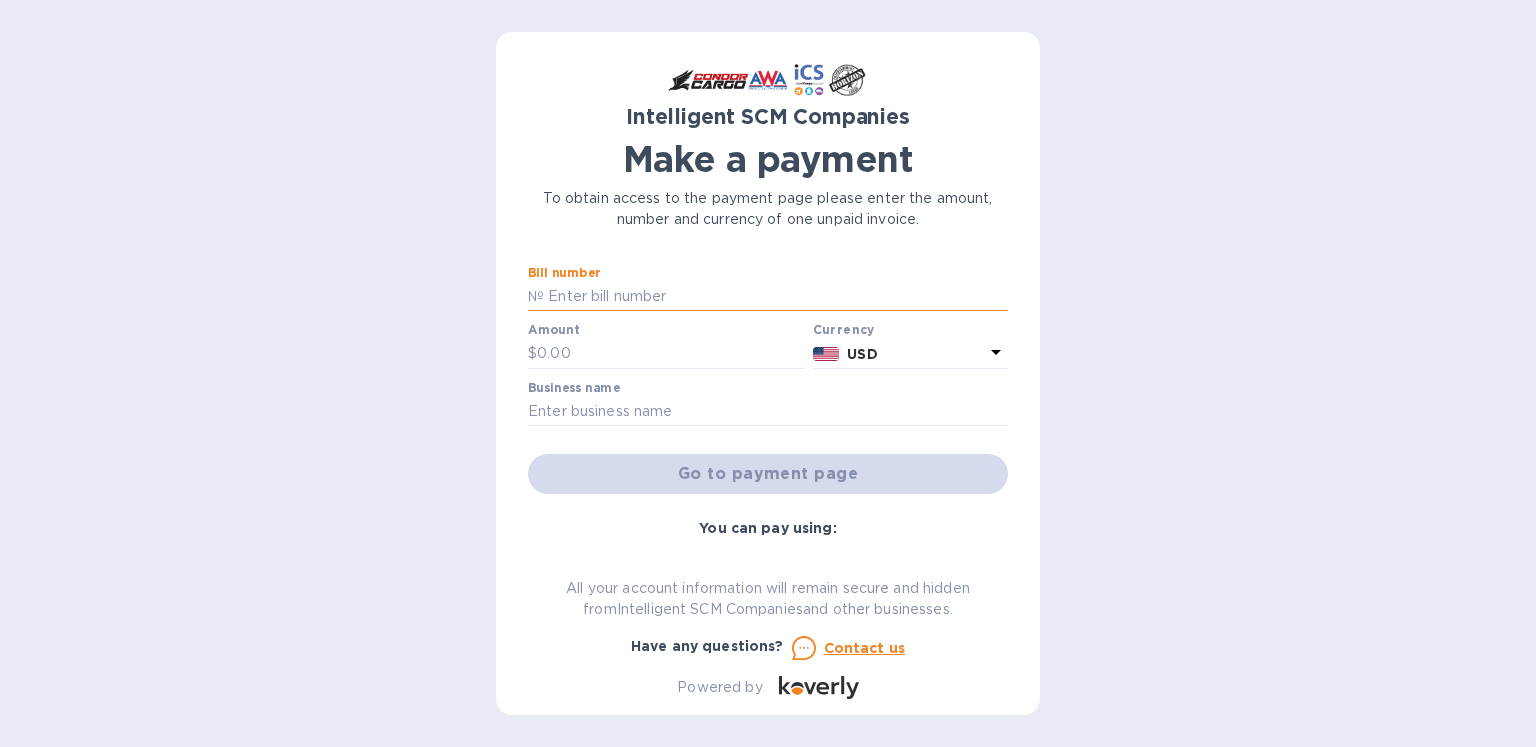 click at bounding box center (776, 297) 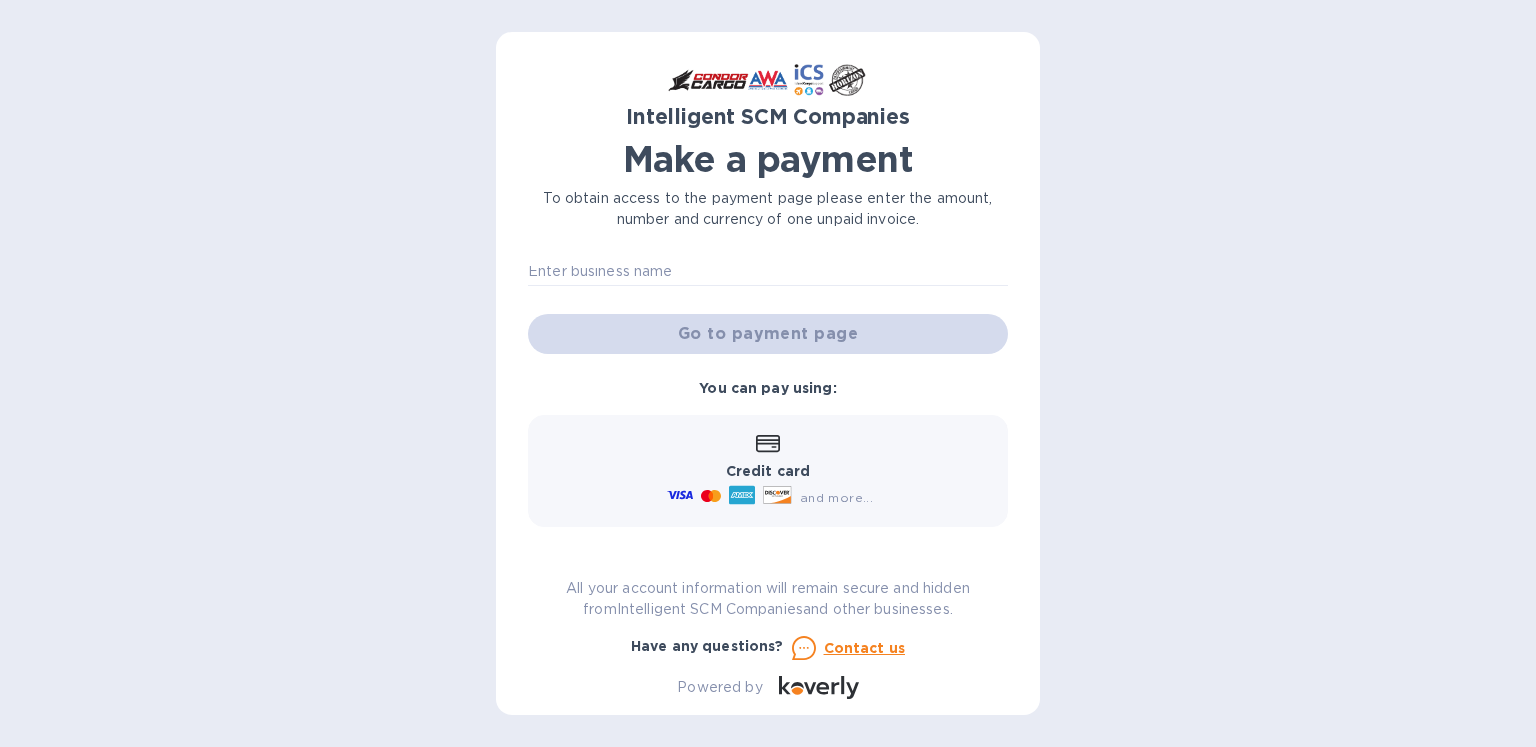 scroll, scrollTop: 0, scrollLeft: 0, axis: both 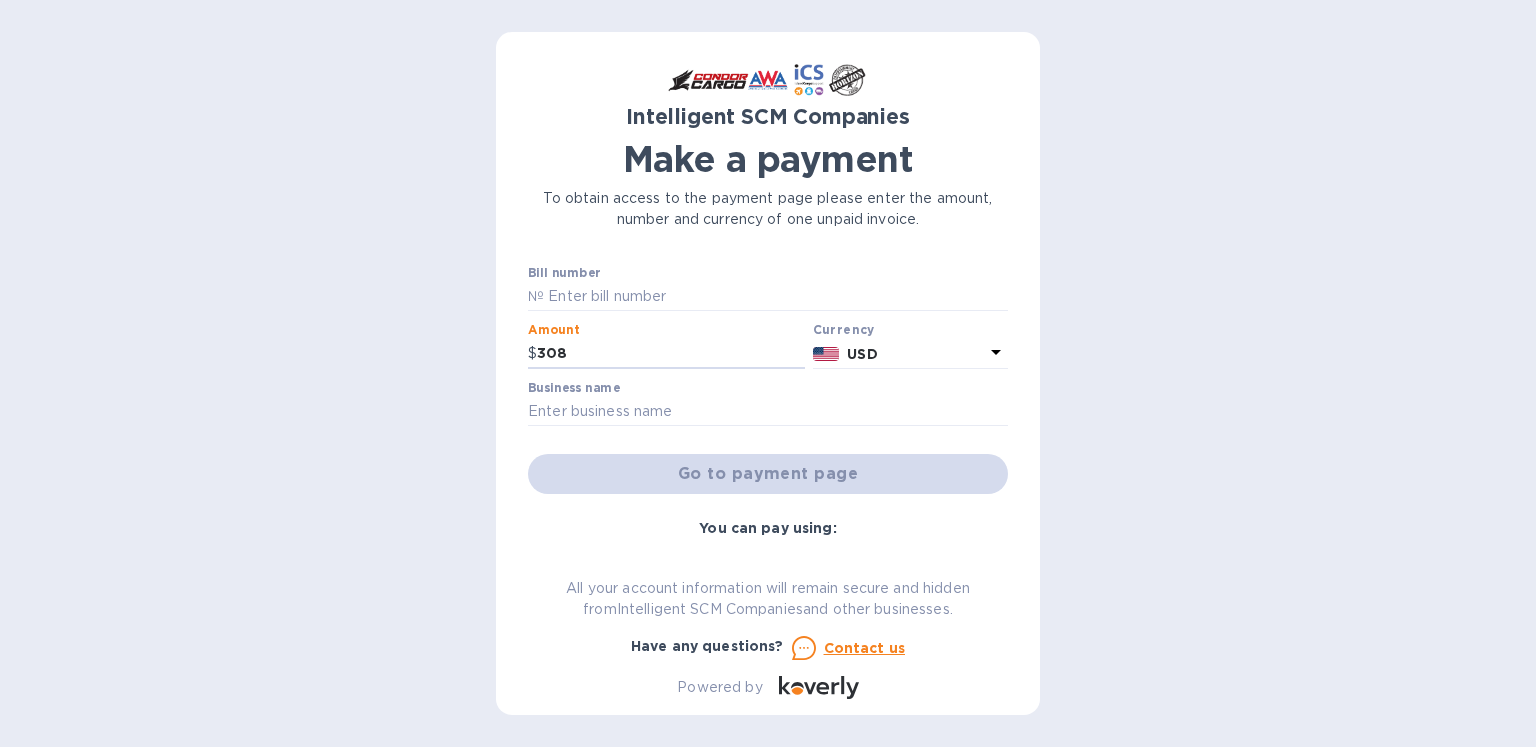 type on "308" 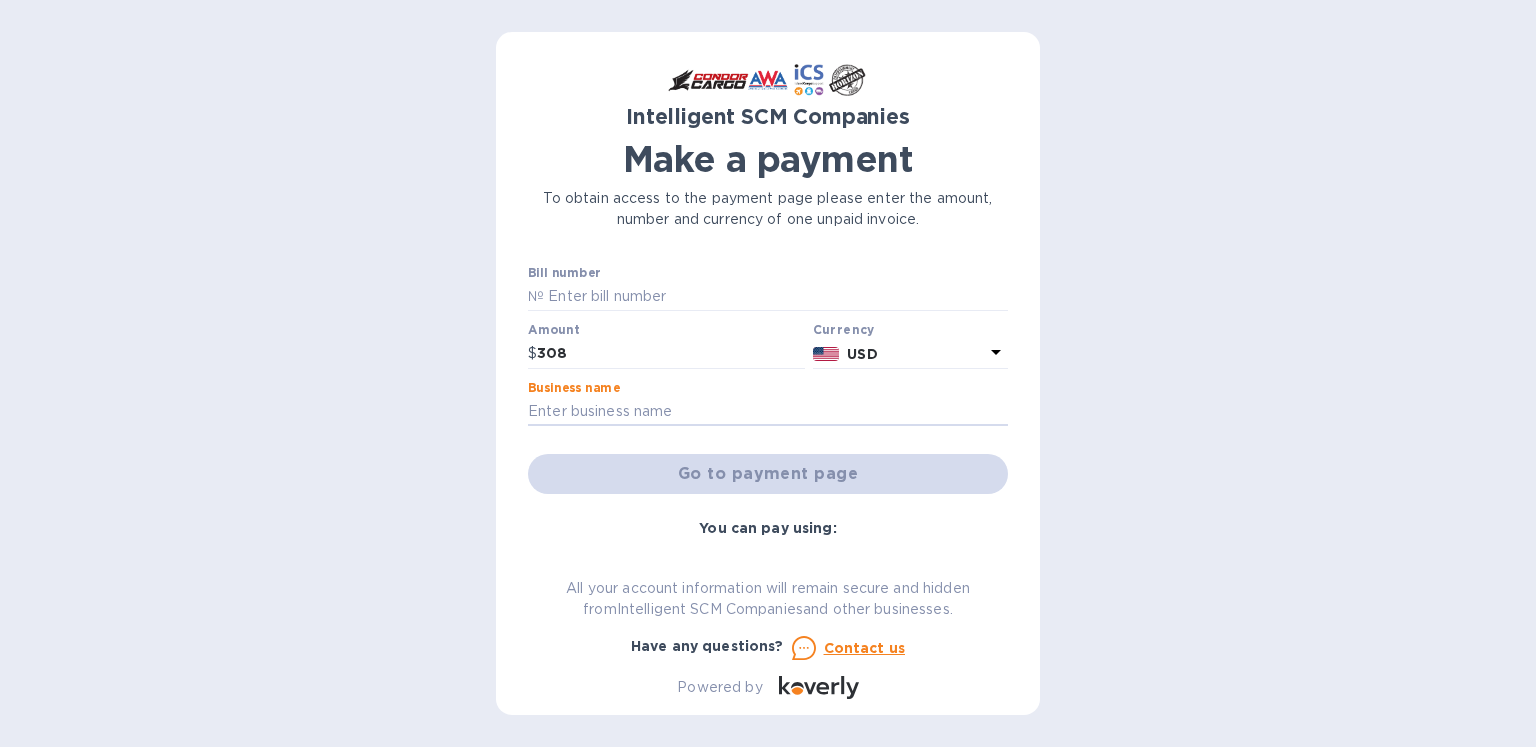 paste on "THAPROPIT" 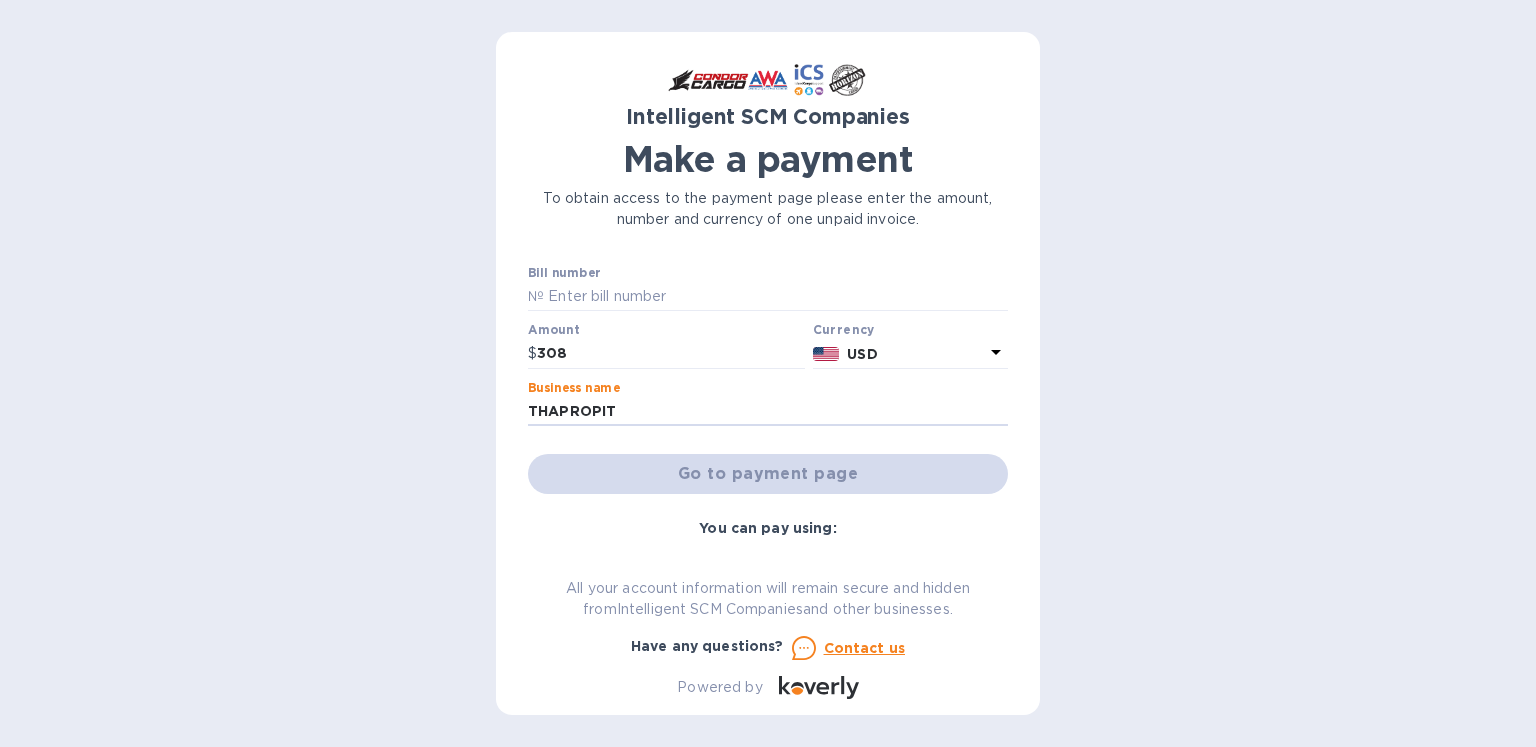 type on "THAPROPIT" 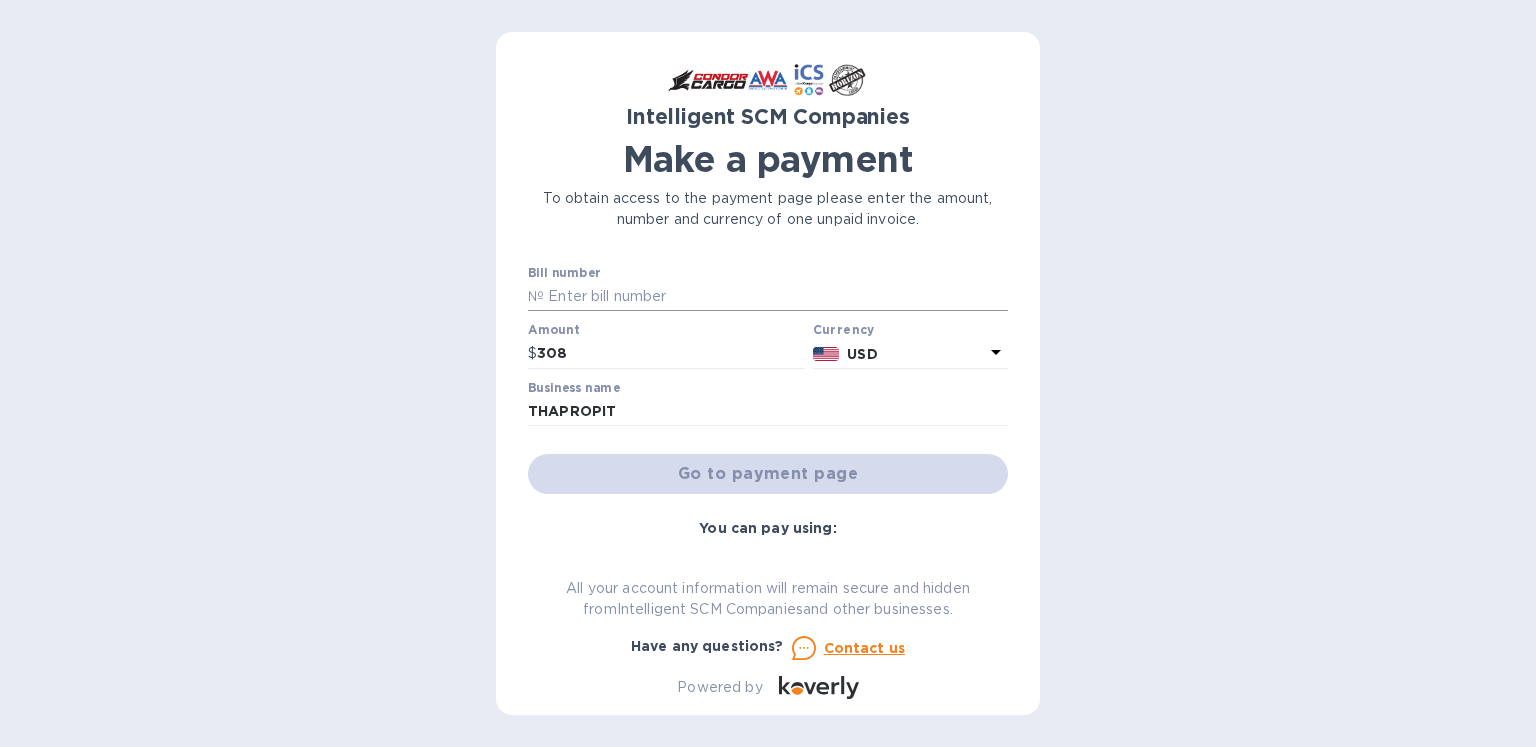 click at bounding box center [776, 297] 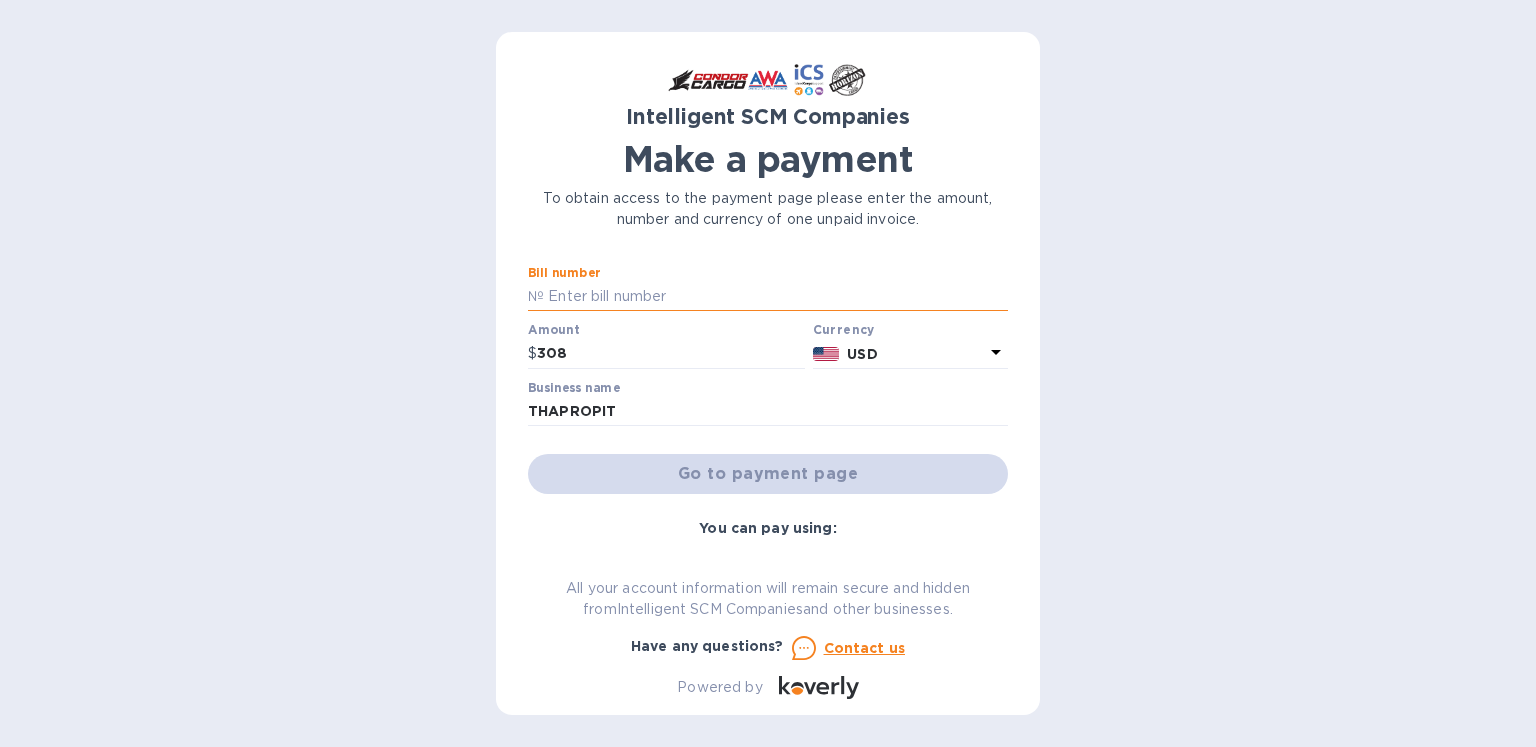 paste on "S00505452" 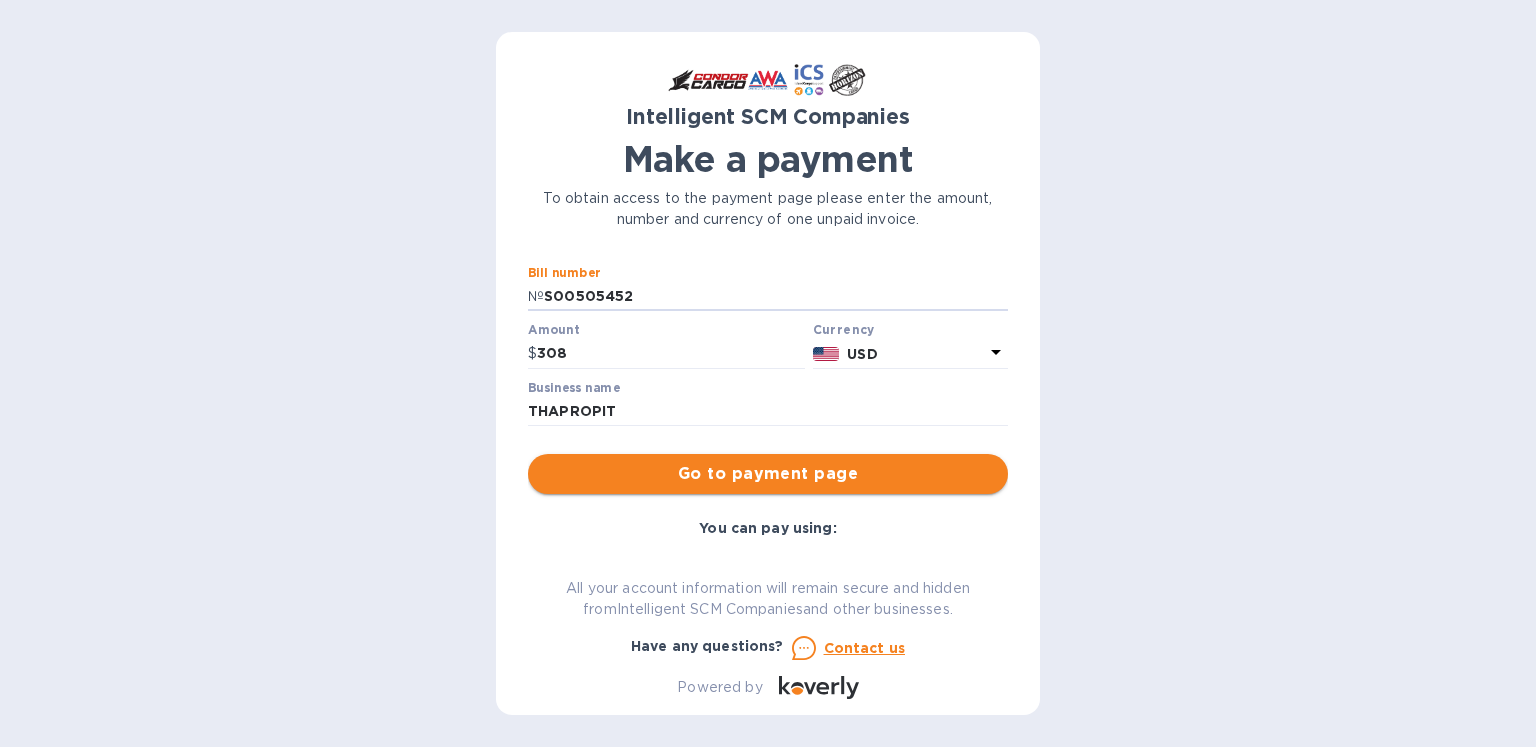 type on "S00505452" 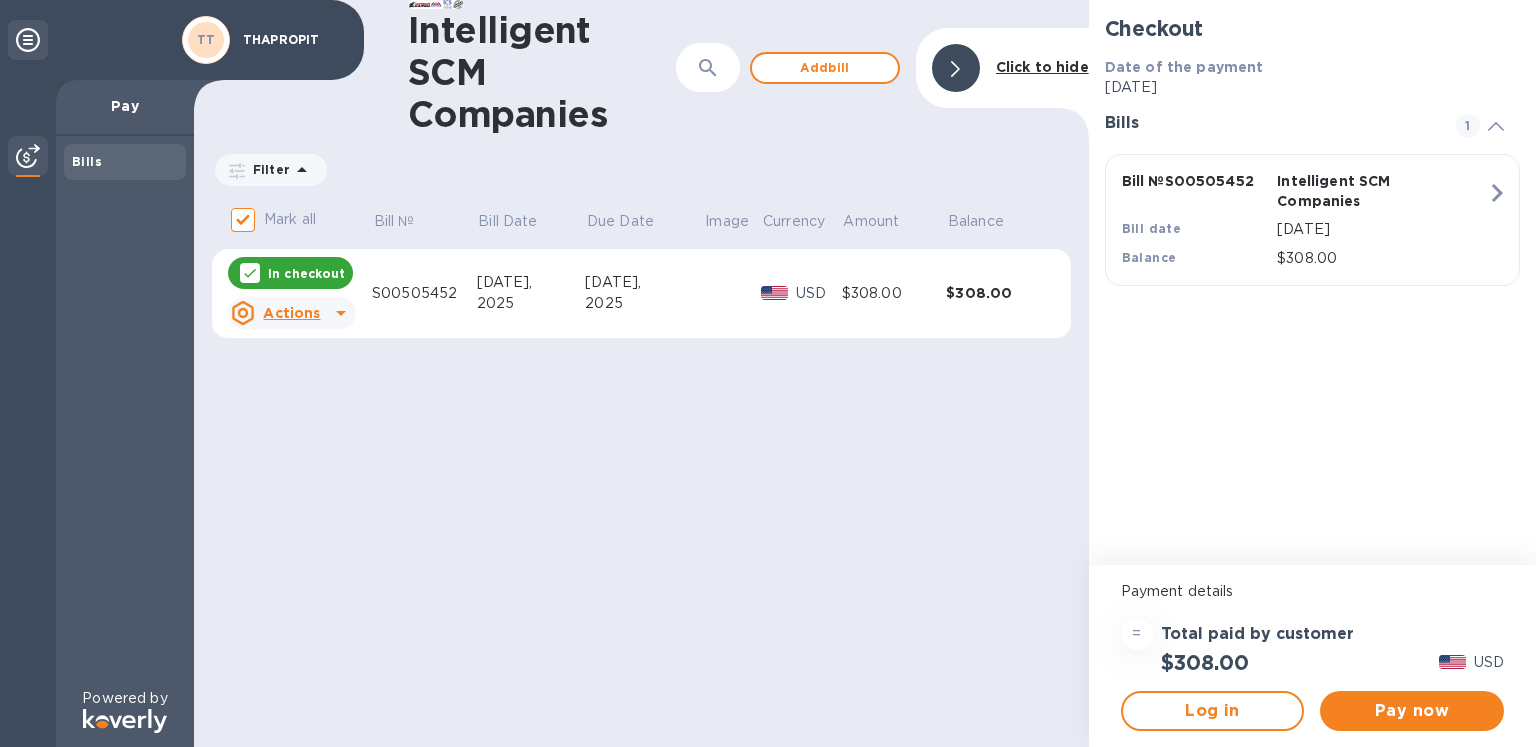 click 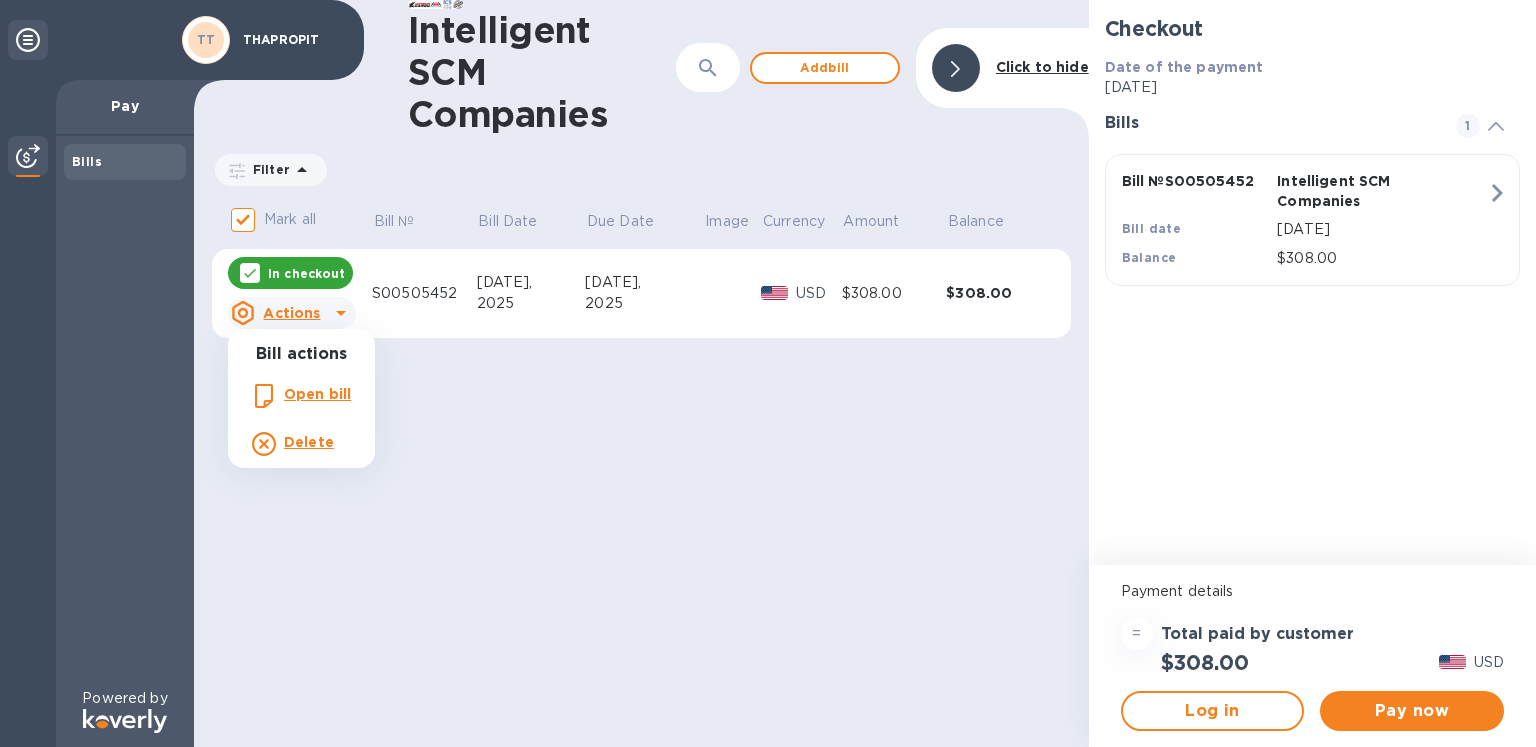 click at bounding box center (768, 373) 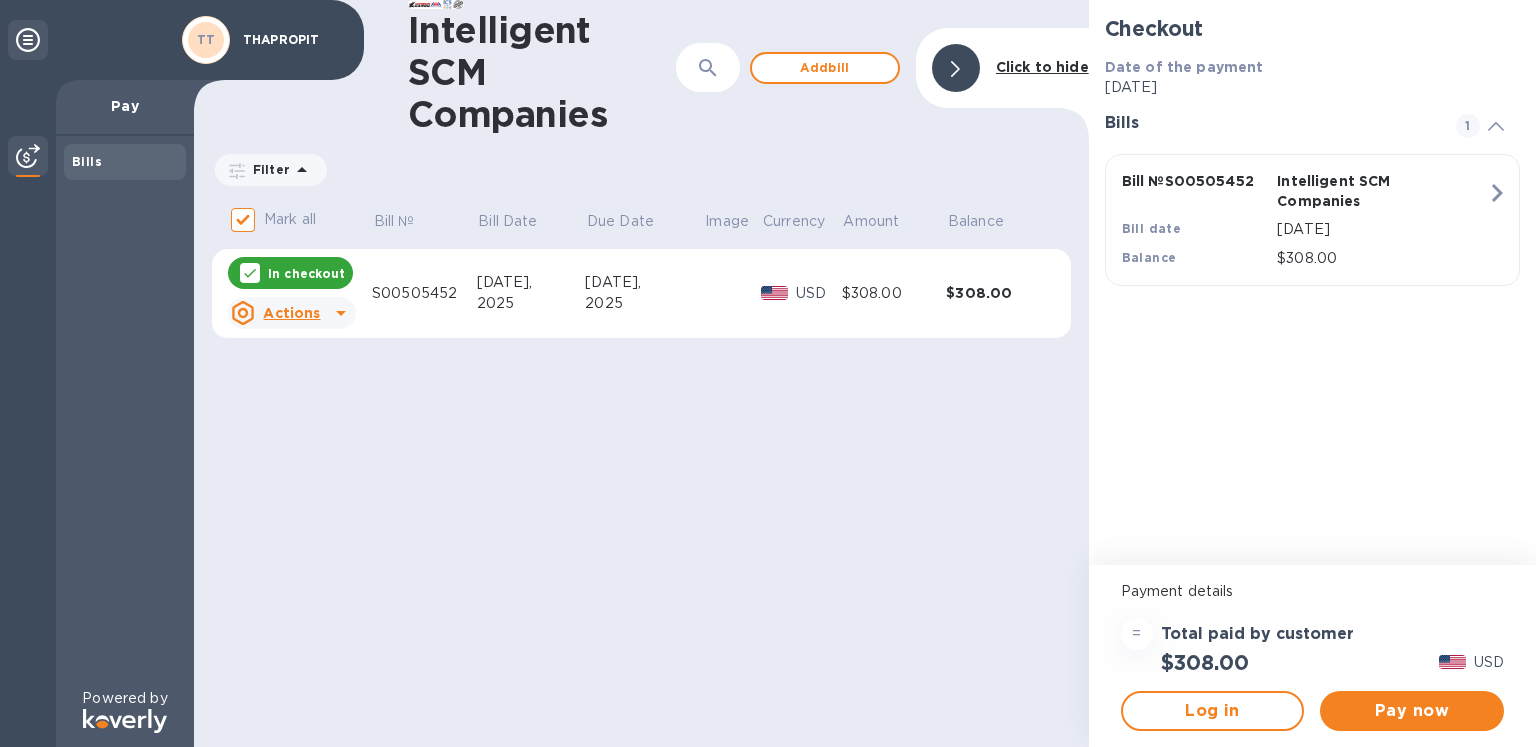 click on "Actions" at bounding box center (291, 313) 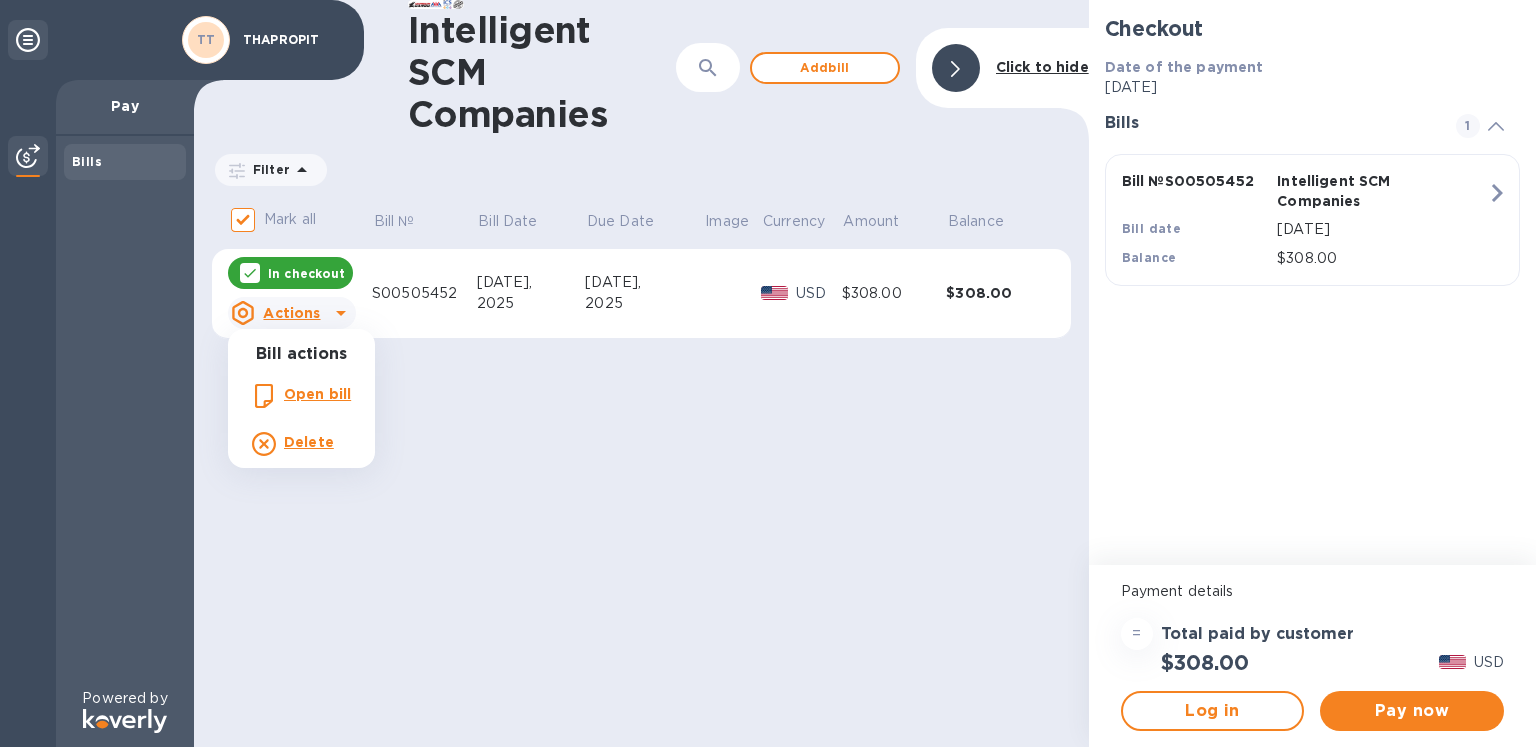 click on "Open bill" at bounding box center (317, 394) 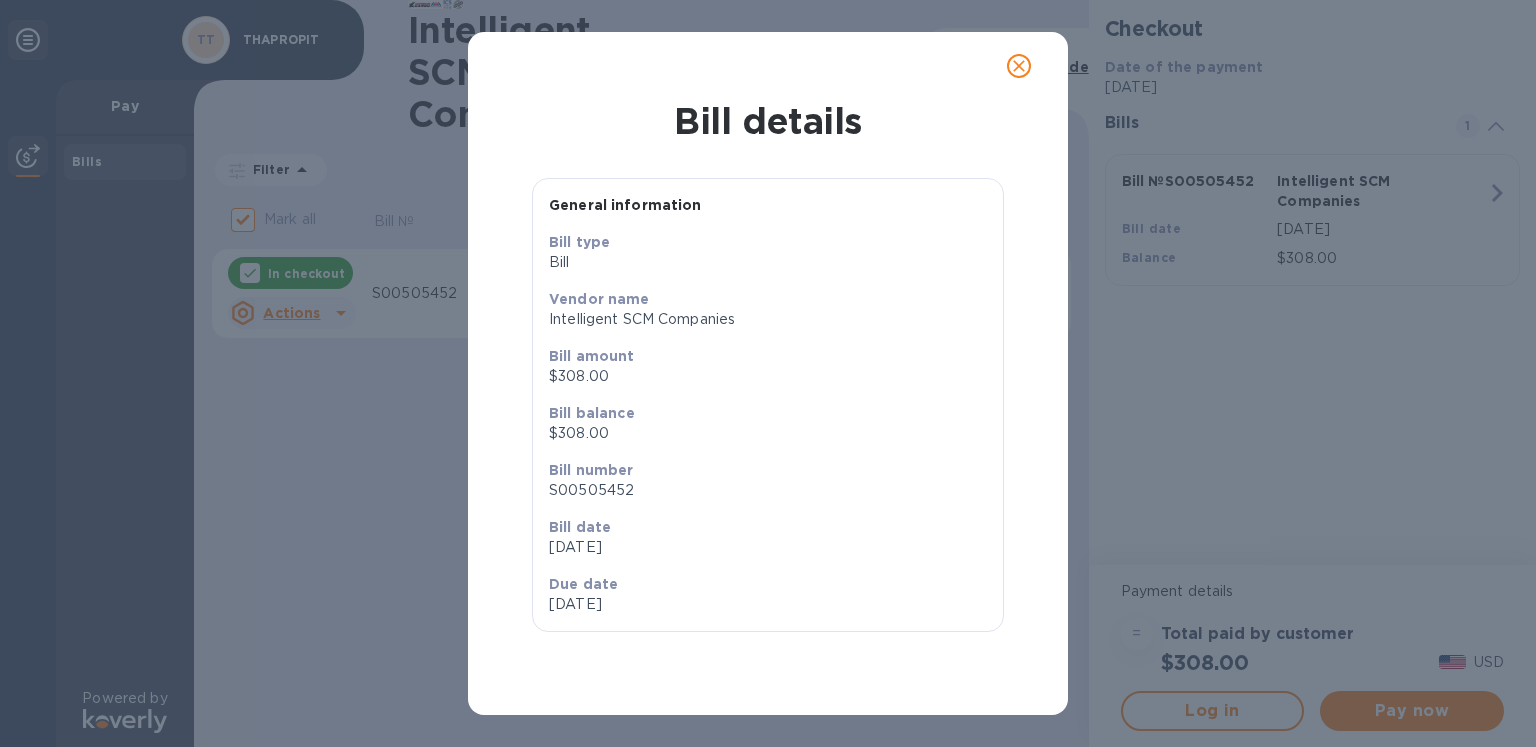 click 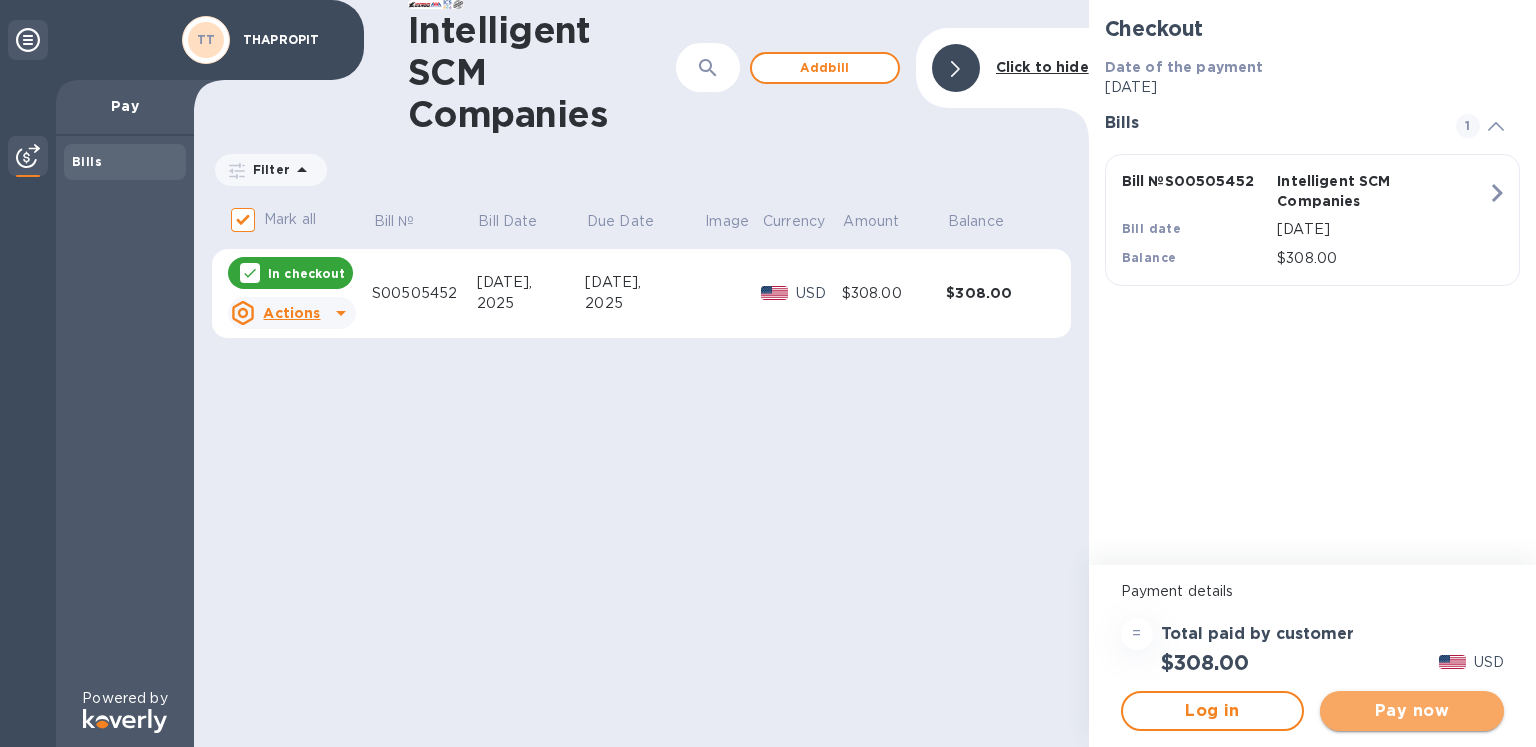click on "Pay now" at bounding box center [1412, 711] 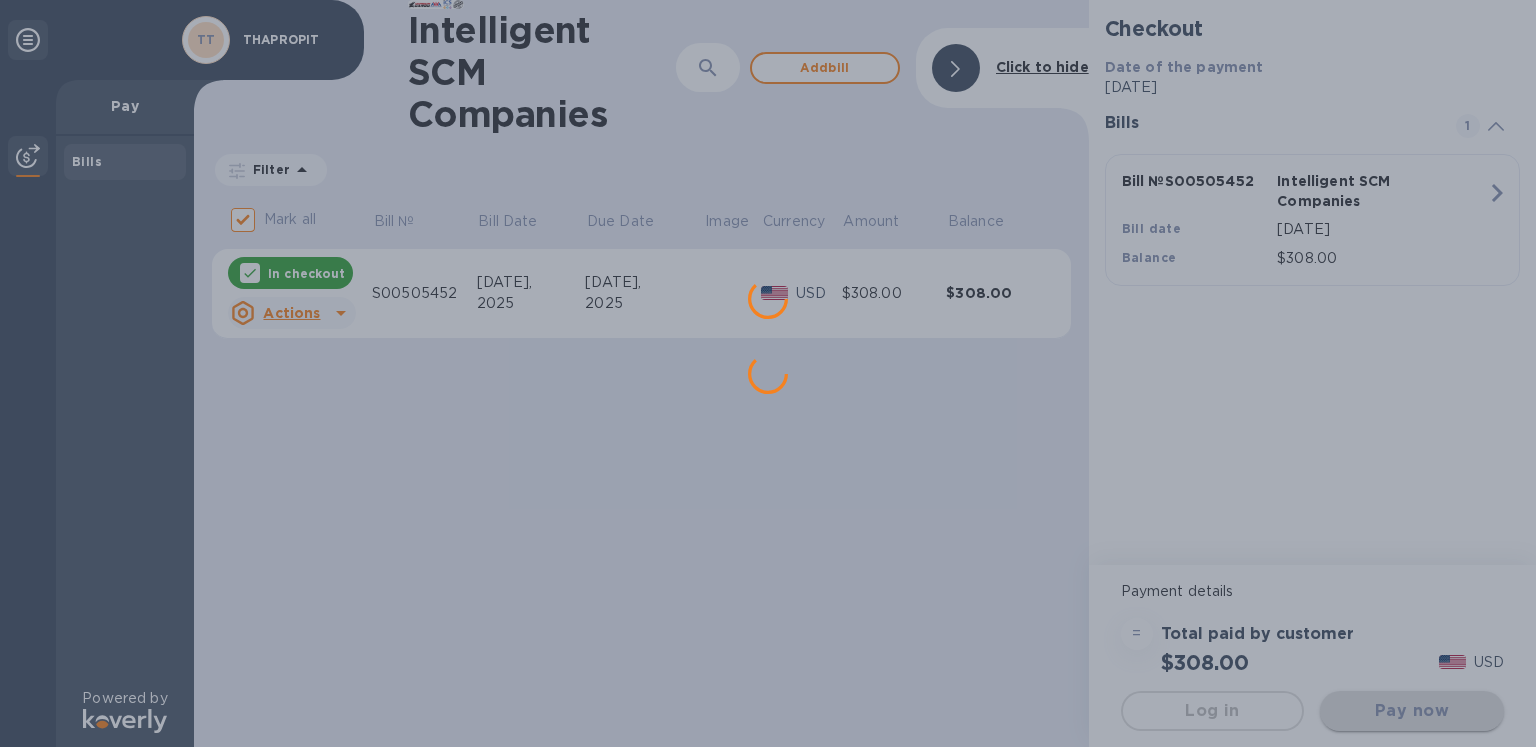 scroll, scrollTop: 0, scrollLeft: 0, axis: both 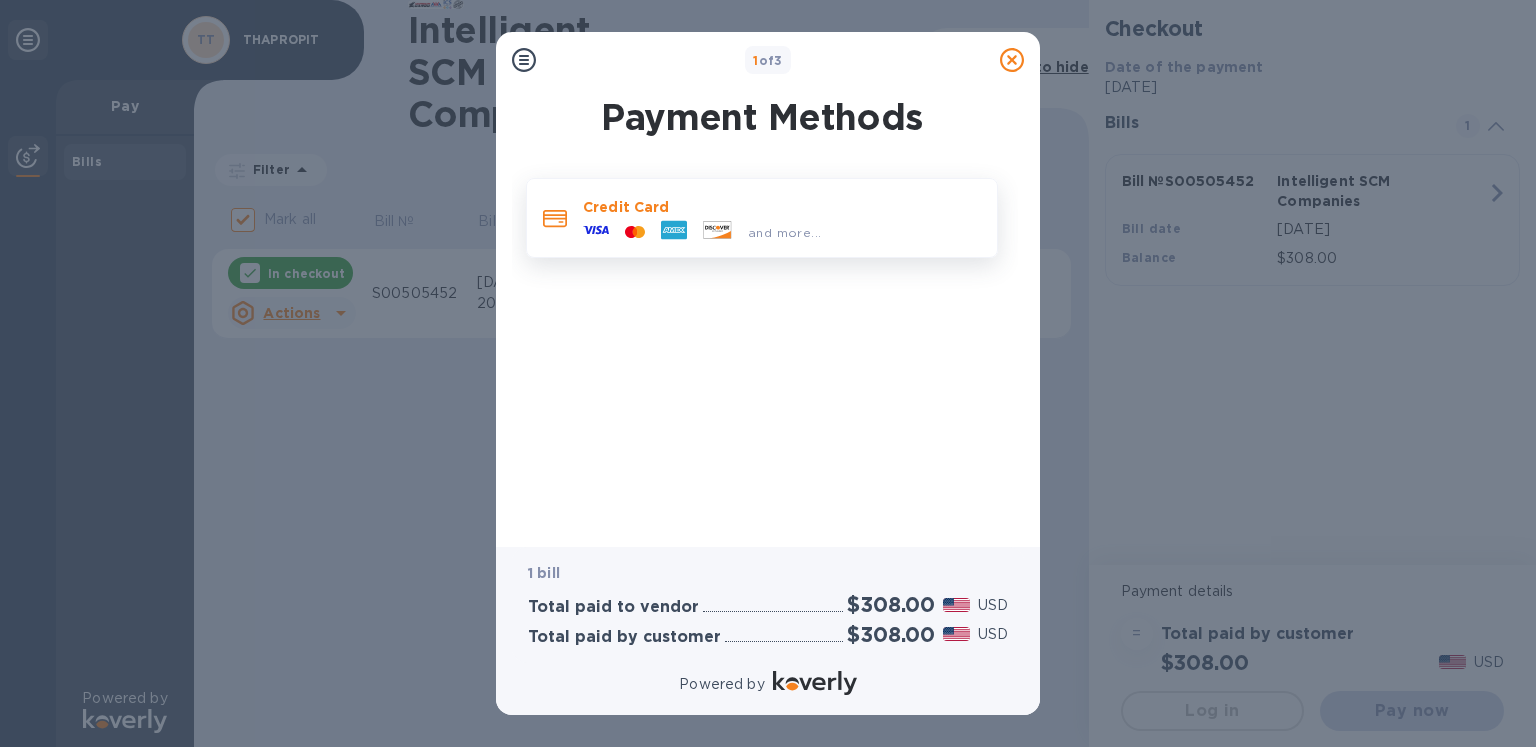 click on "Credit Card" at bounding box center [782, 207] 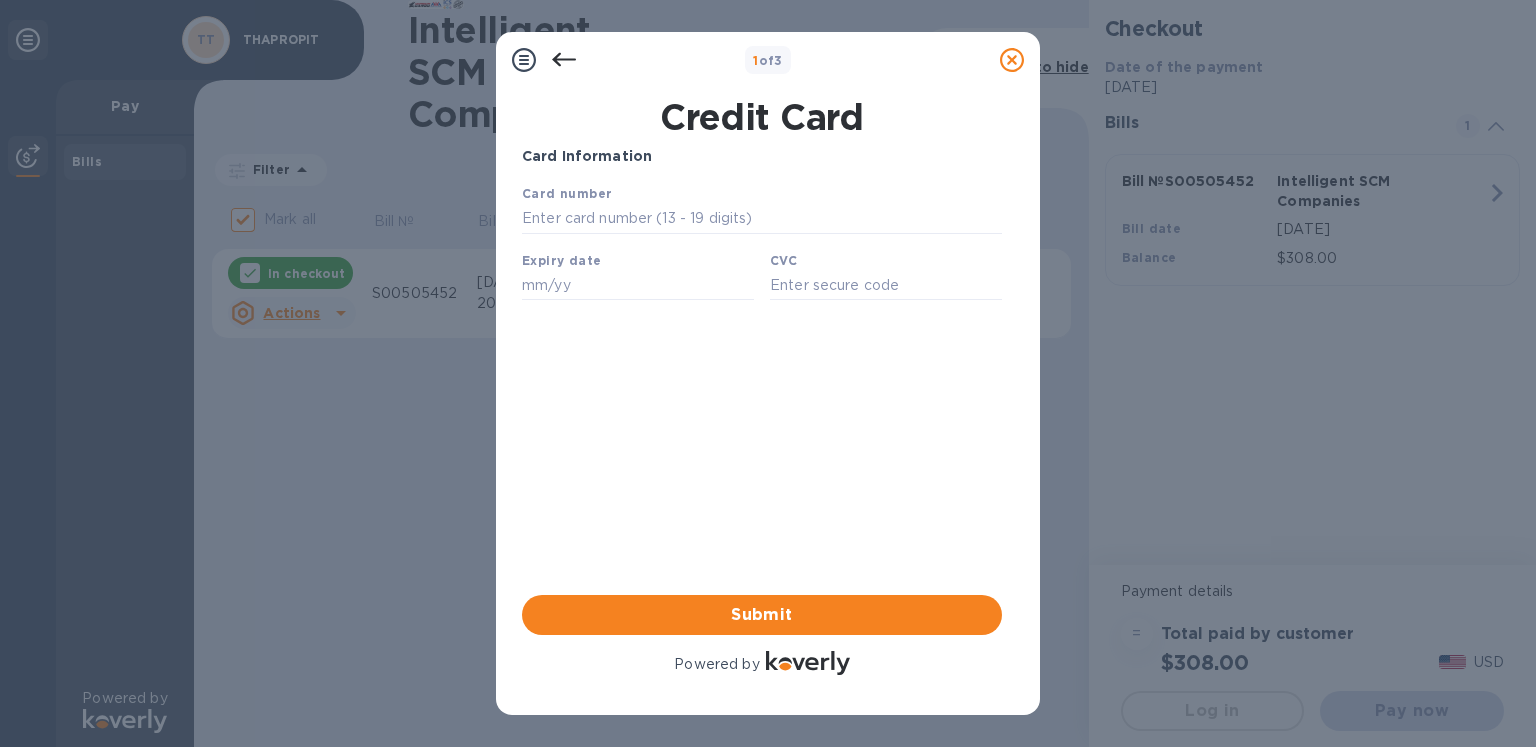 scroll, scrollTop: 0, scrollLeft: 0, axis: both 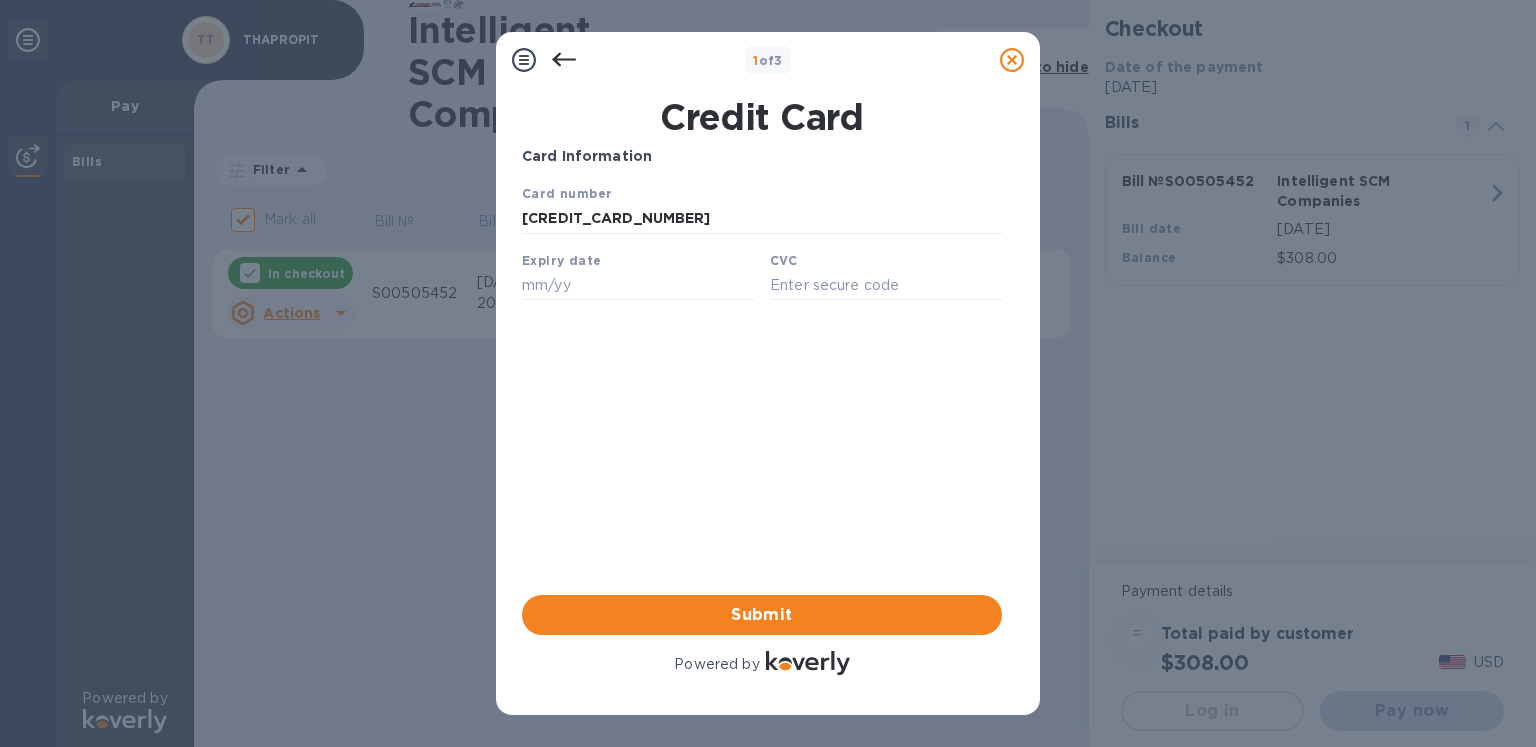 type on "[CREDIT_CARD_NUMBER]" 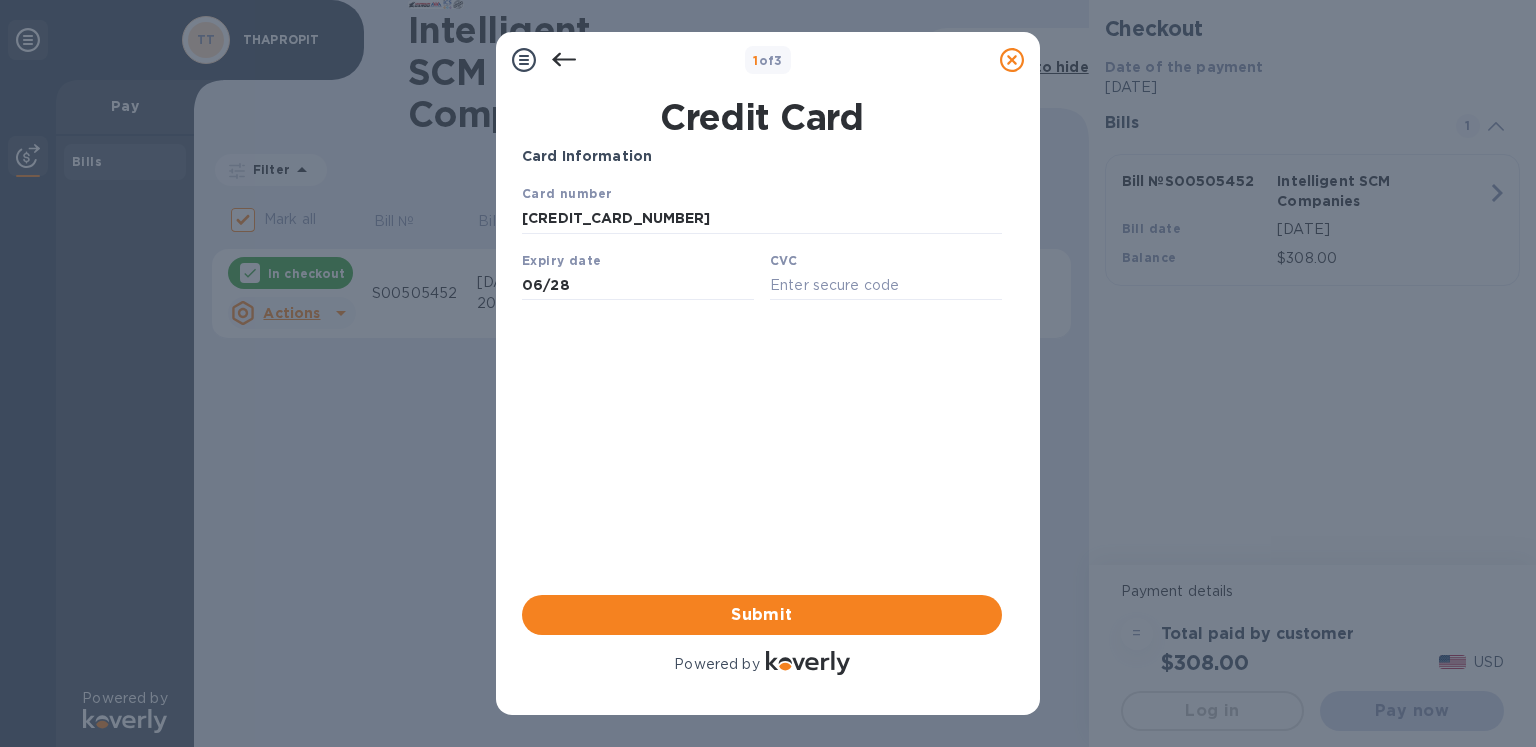type on "06/28" 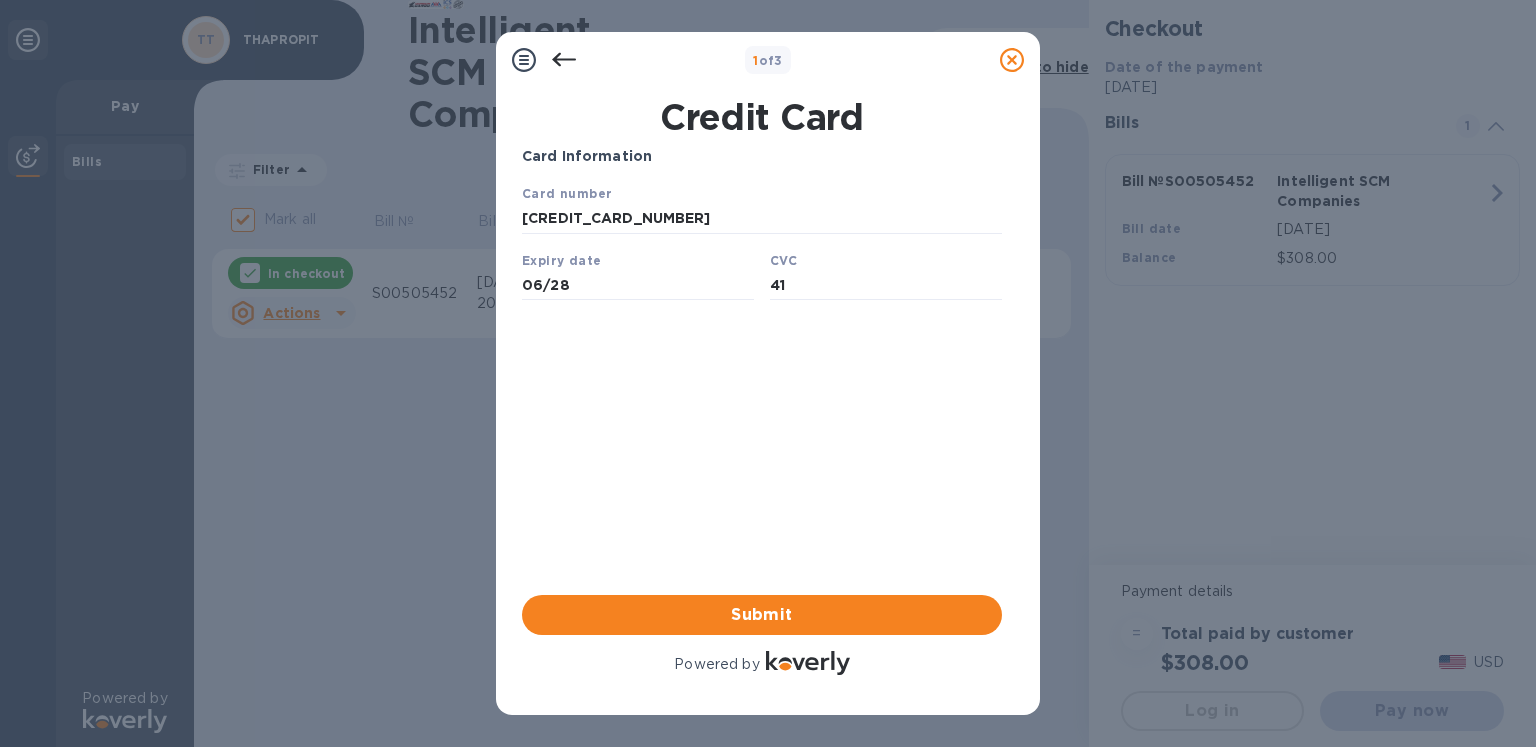 type on "410" 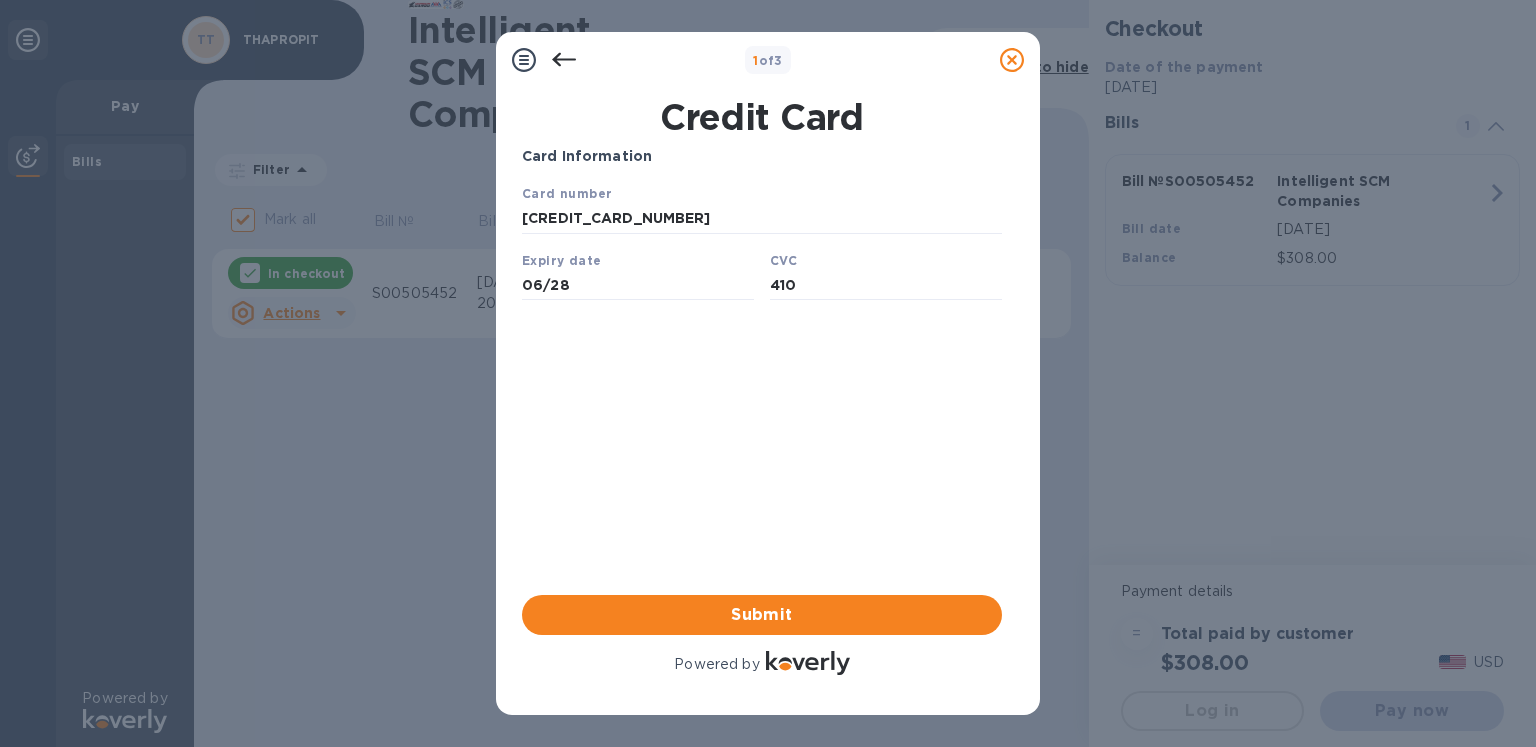 type on "410" 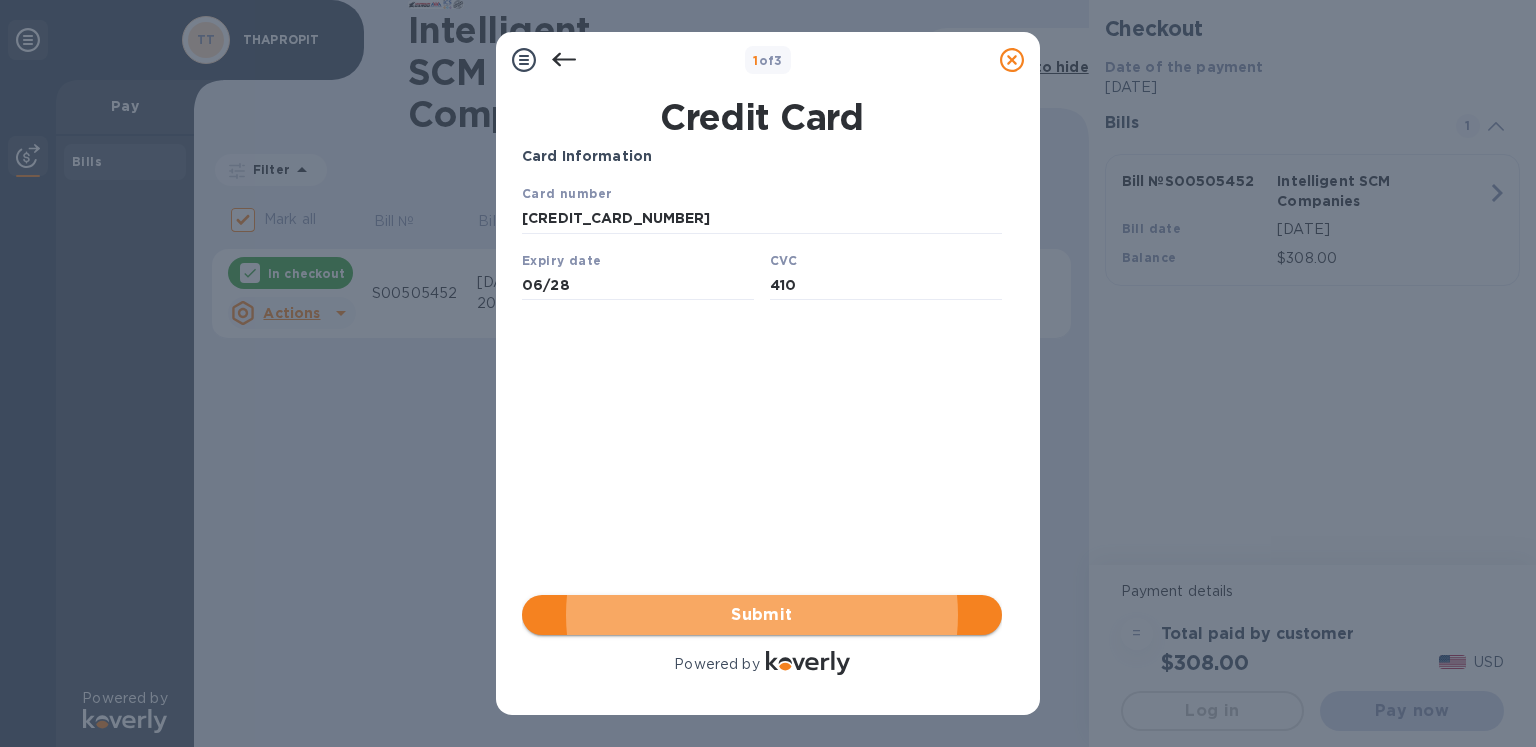 click on "Submit" at bounding box center (762, 615) 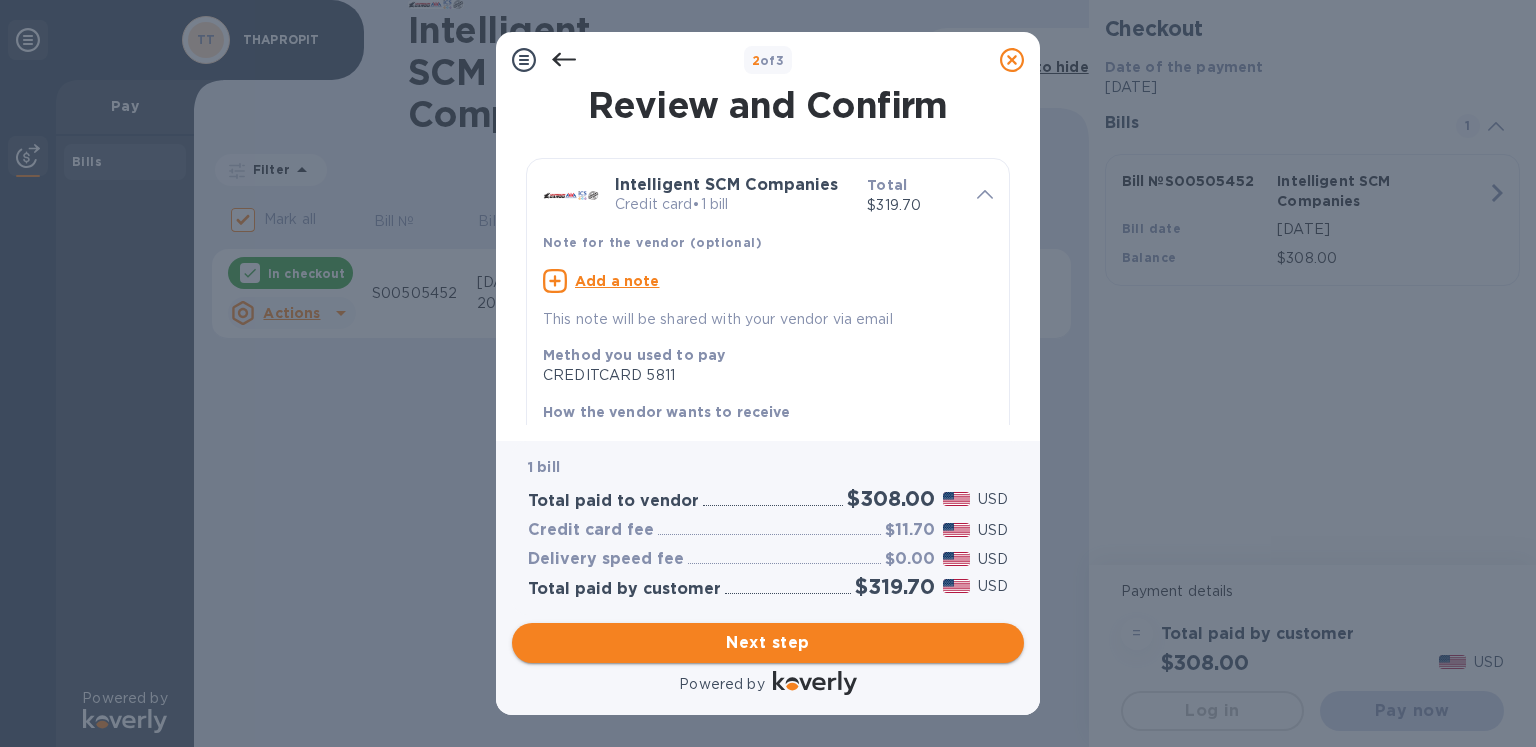 click on "Next step" at bounding box center (768, 643) 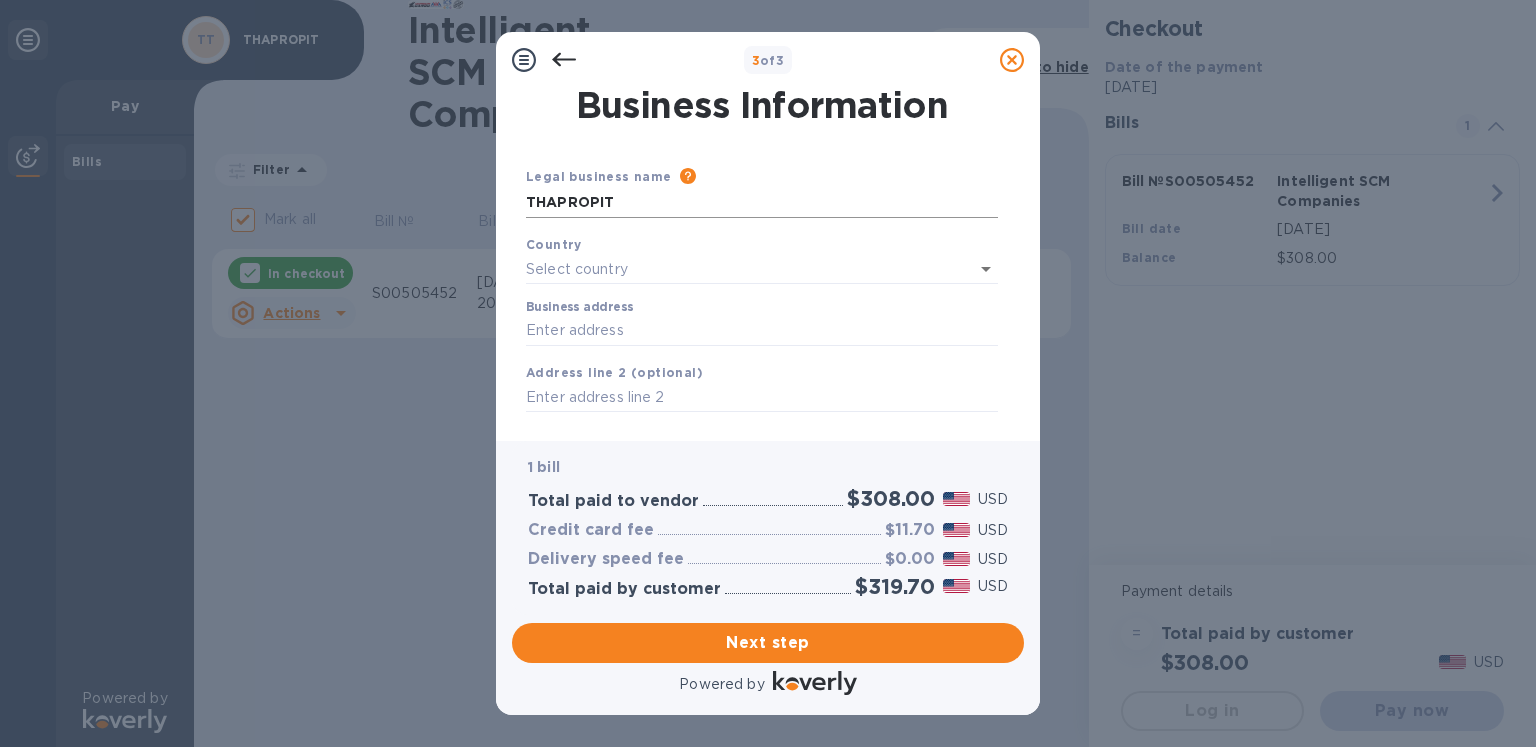 click on "THAPROPIT" at bounding box center (762, 203) 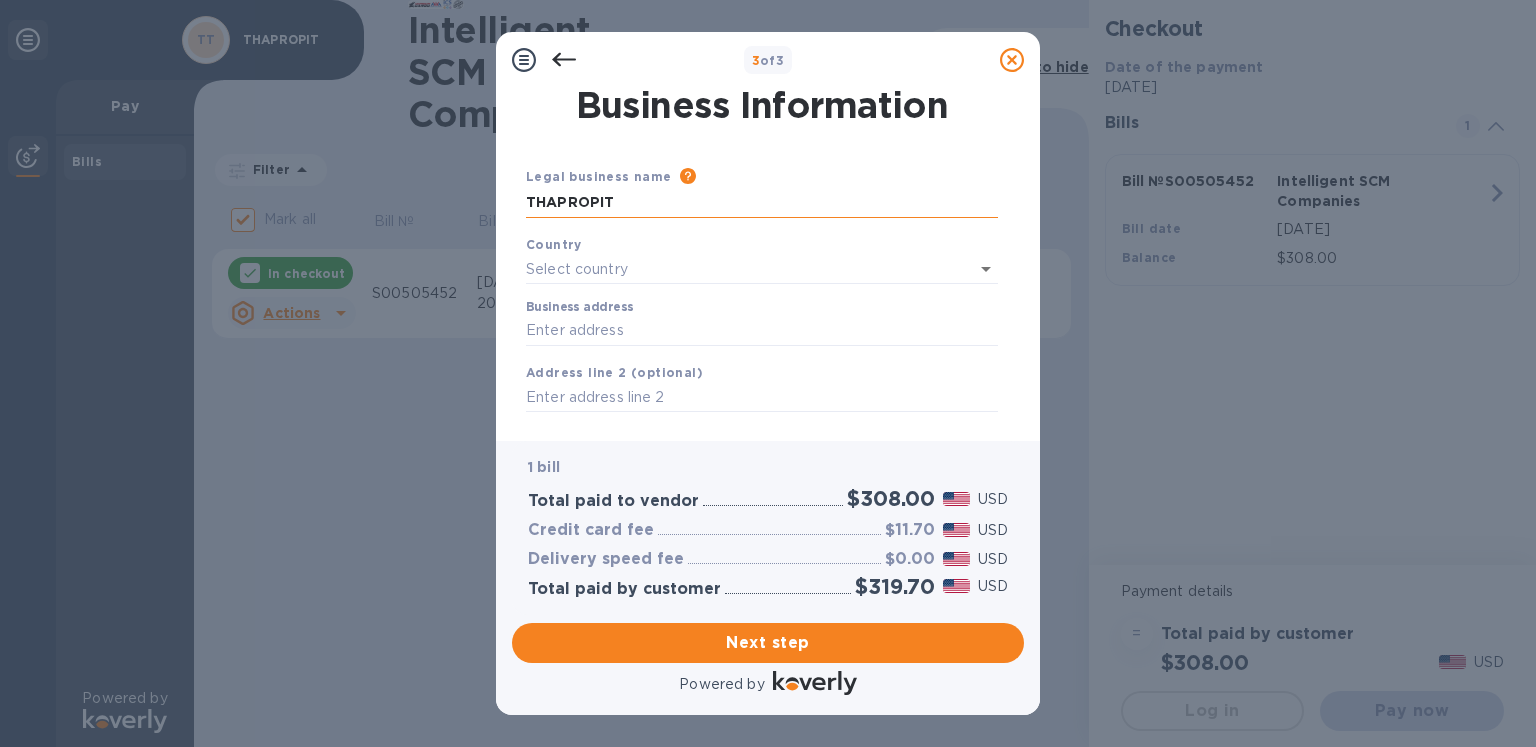 click on "THAPROPIT" at bounding box center [762, 203] 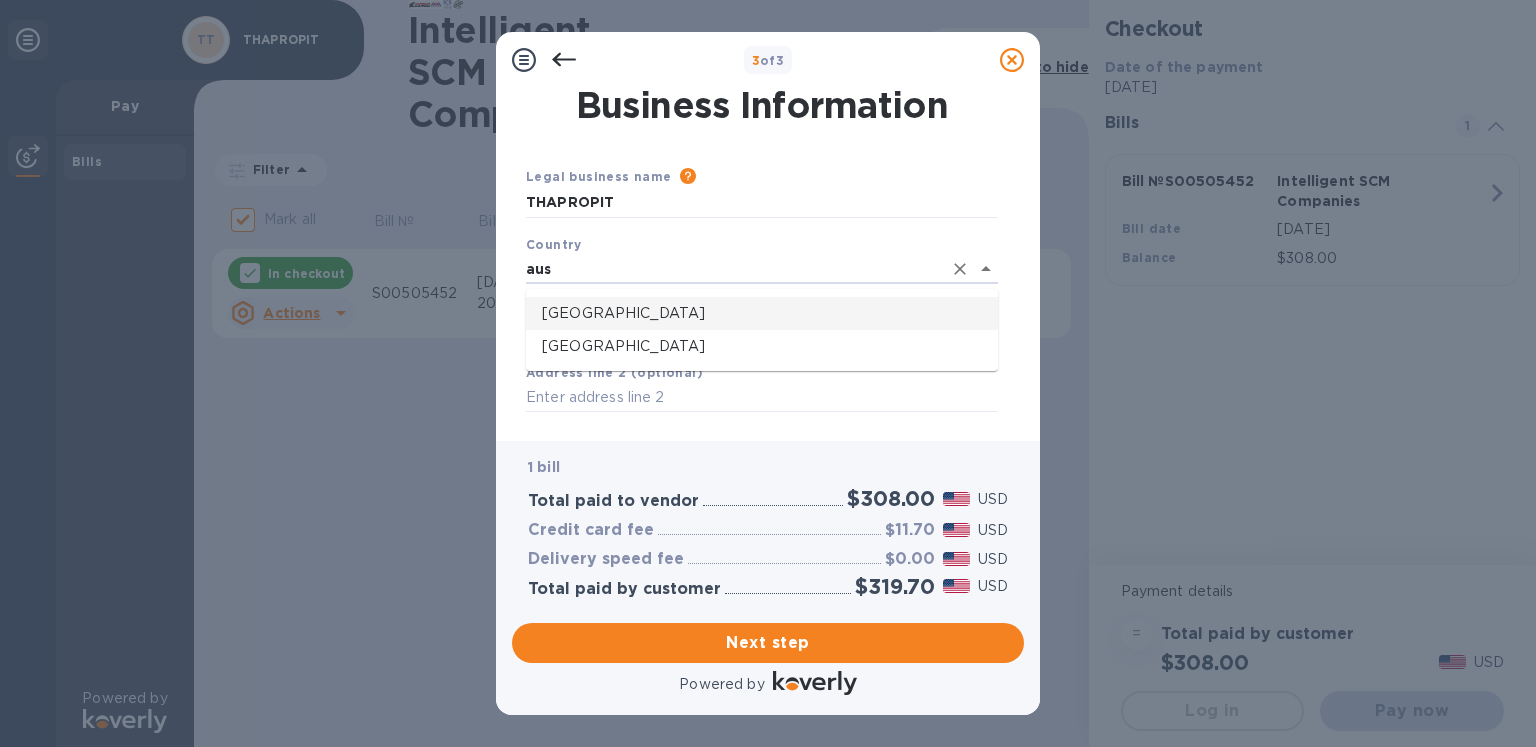 click on "[GEOGRAPHIC_DATA]" at bounding box center [762, 313] 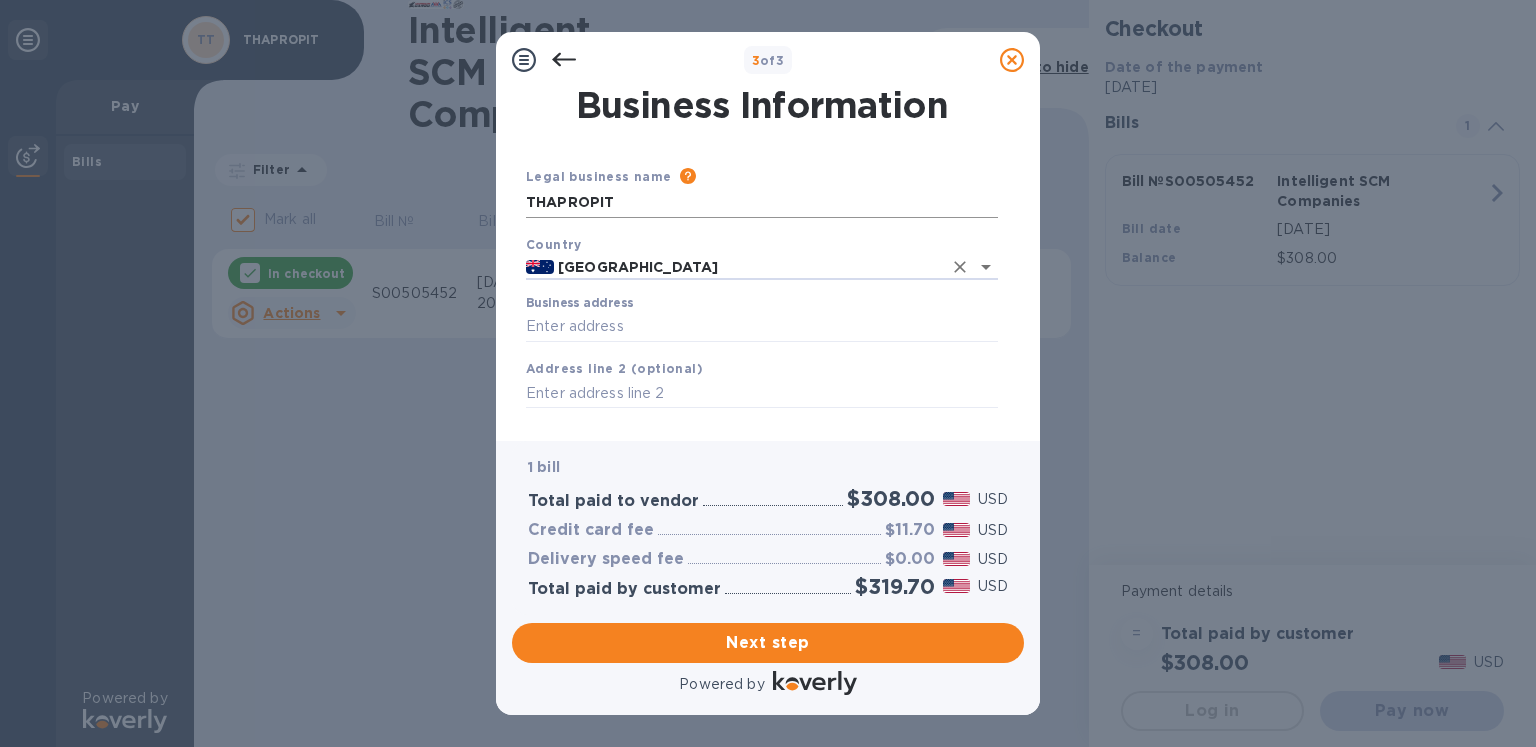 type on "[GEOGRAPHIC_DATA]" 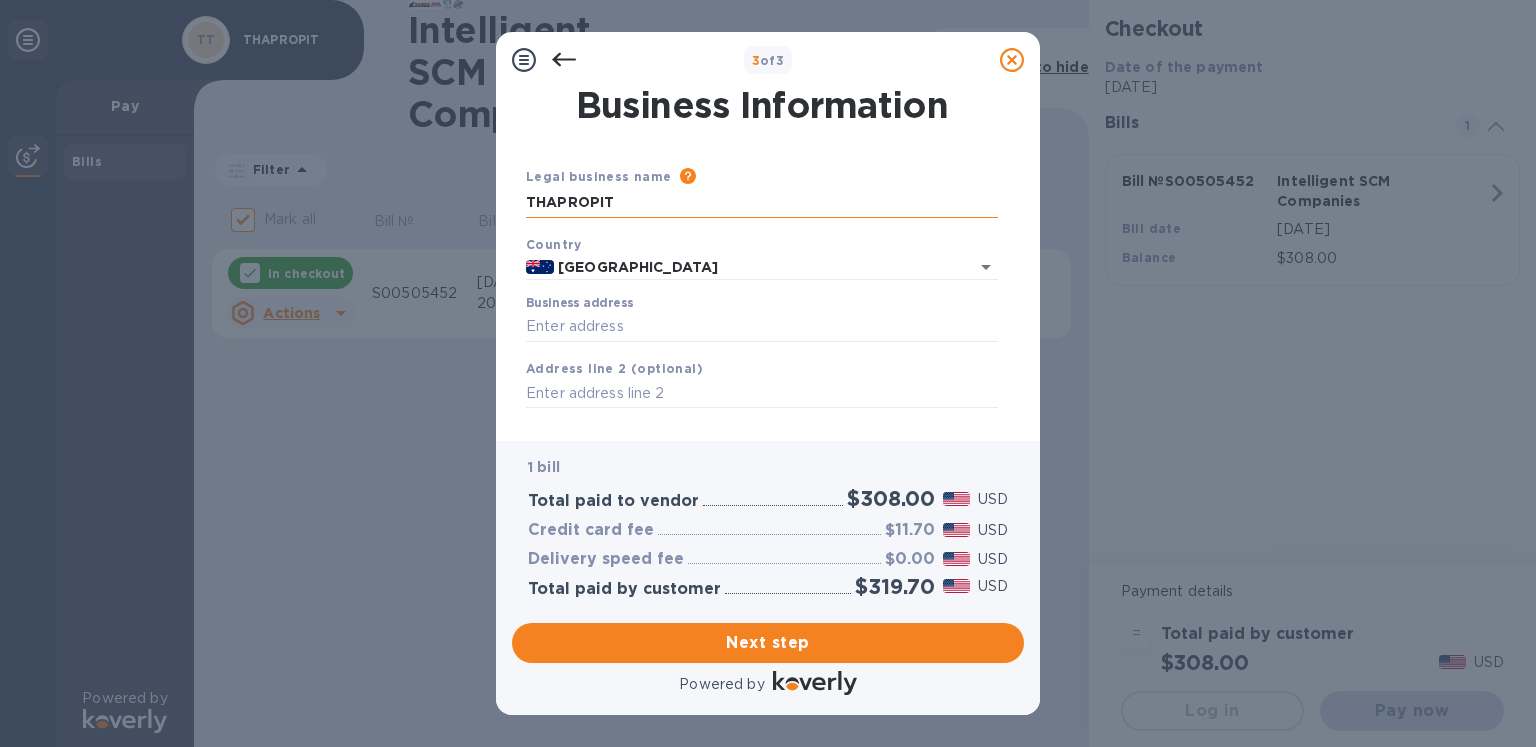 click on "THAPROPIT" at bounding box center (762, 203) 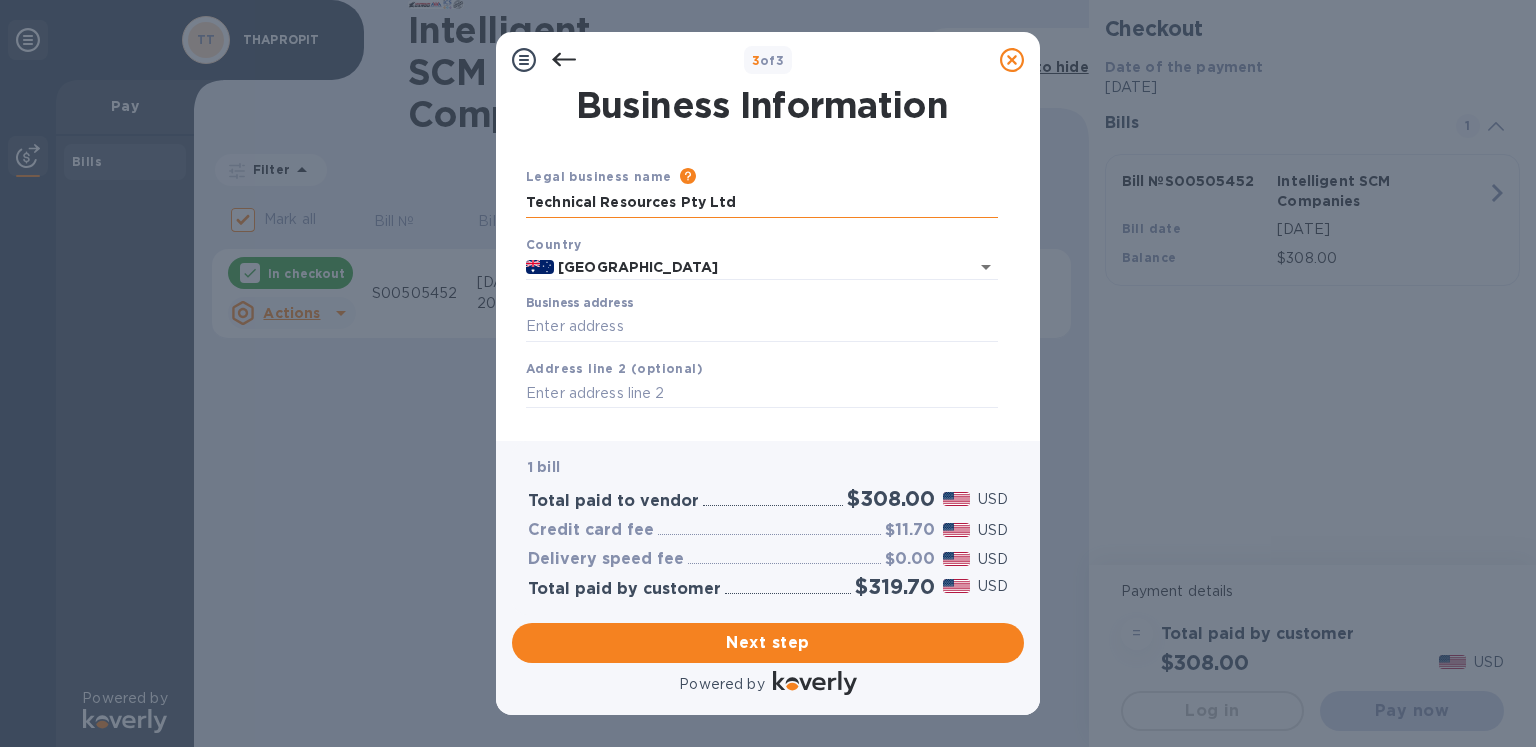 type on "Technical Resources Pty Ltd" 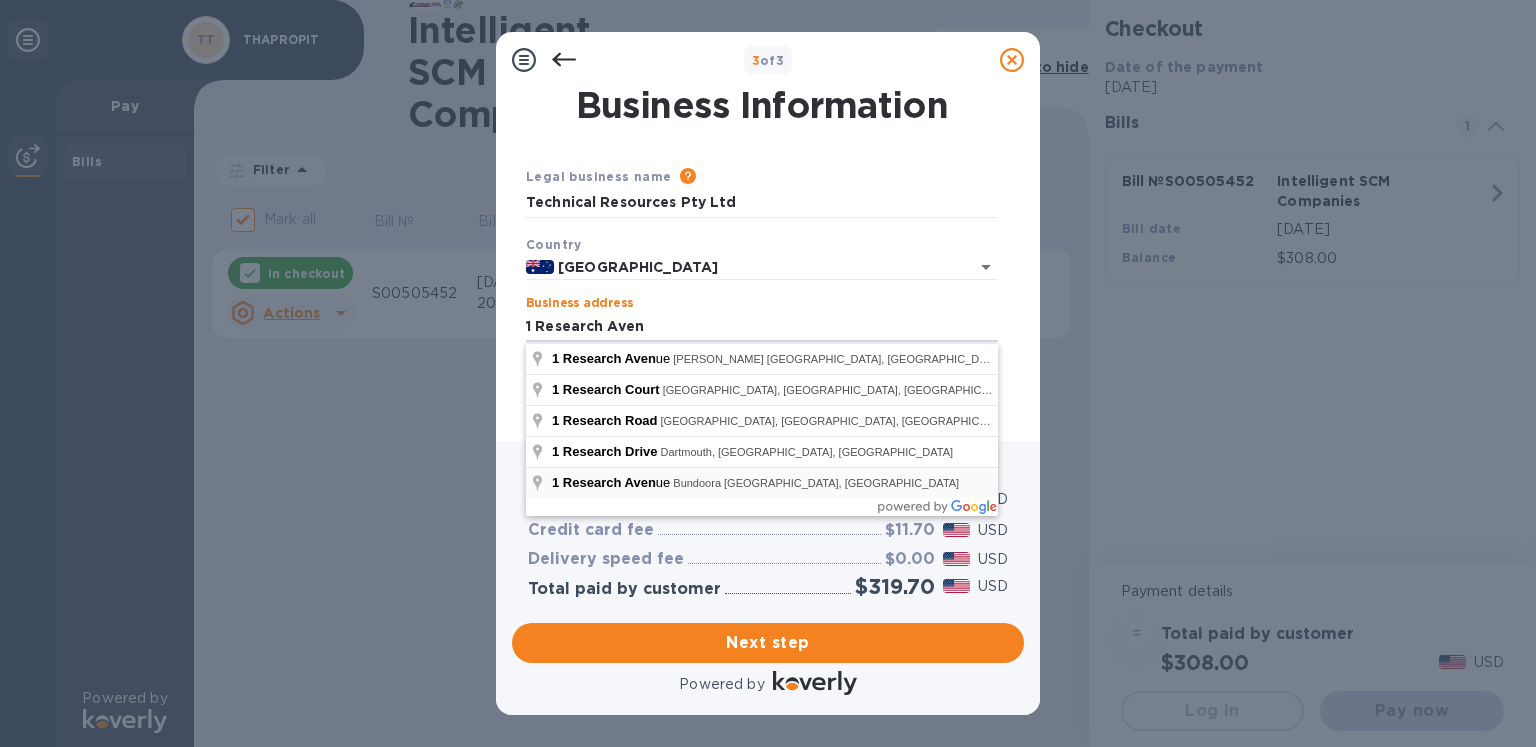 type on "[STREET_ADDRESS]" 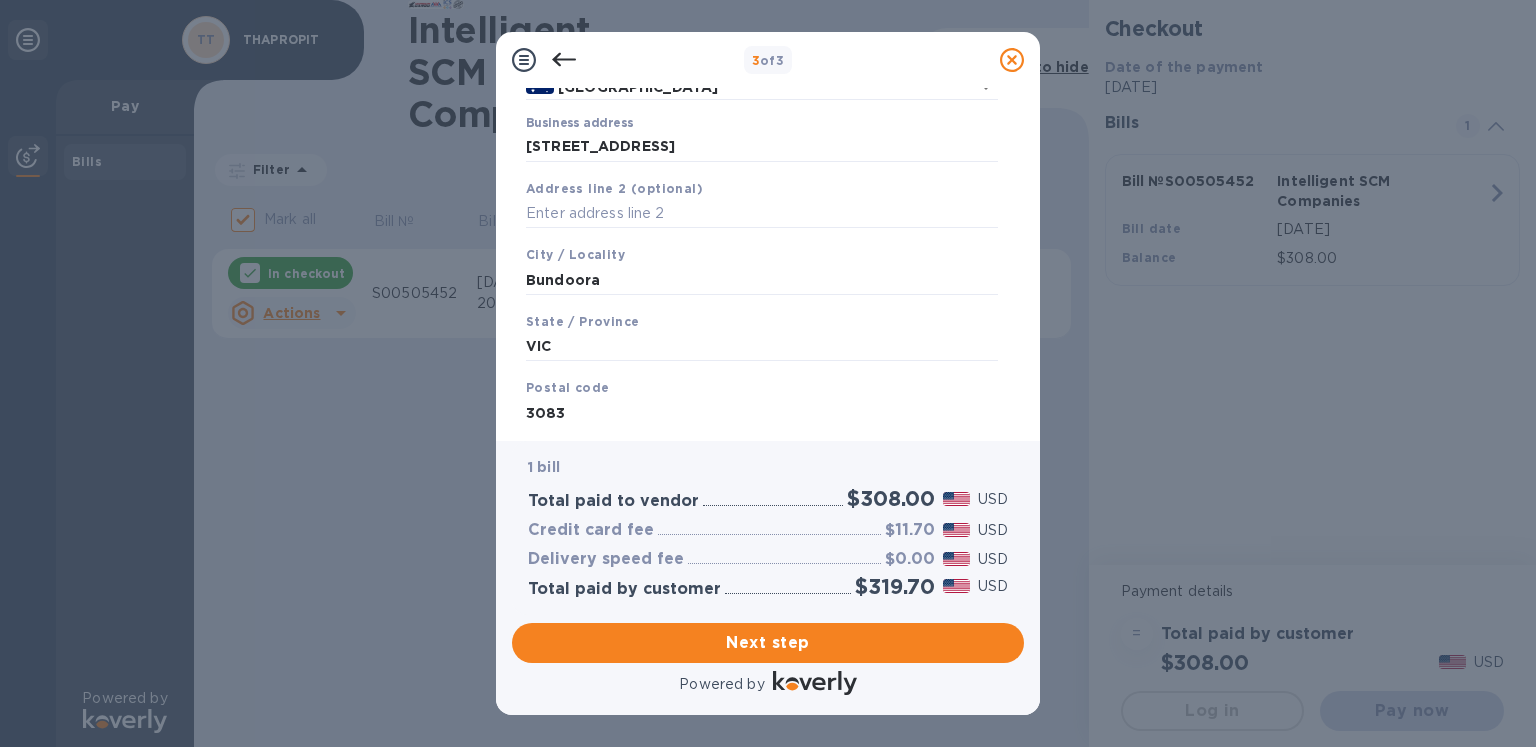 scroll, scrollTop: 233, scrollLeft: 0, axis: vertical 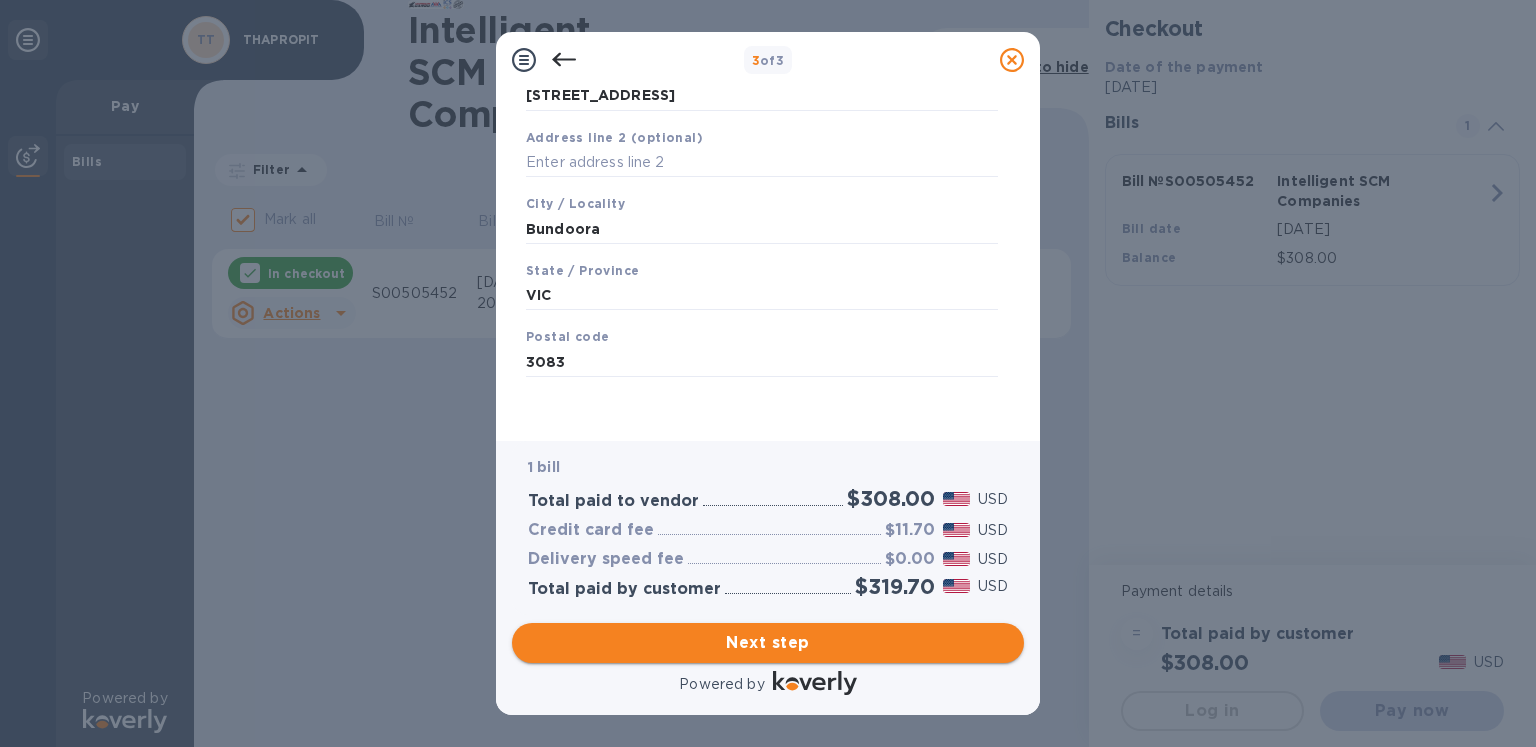 click on "Next step" at bounding box center [768, 643] 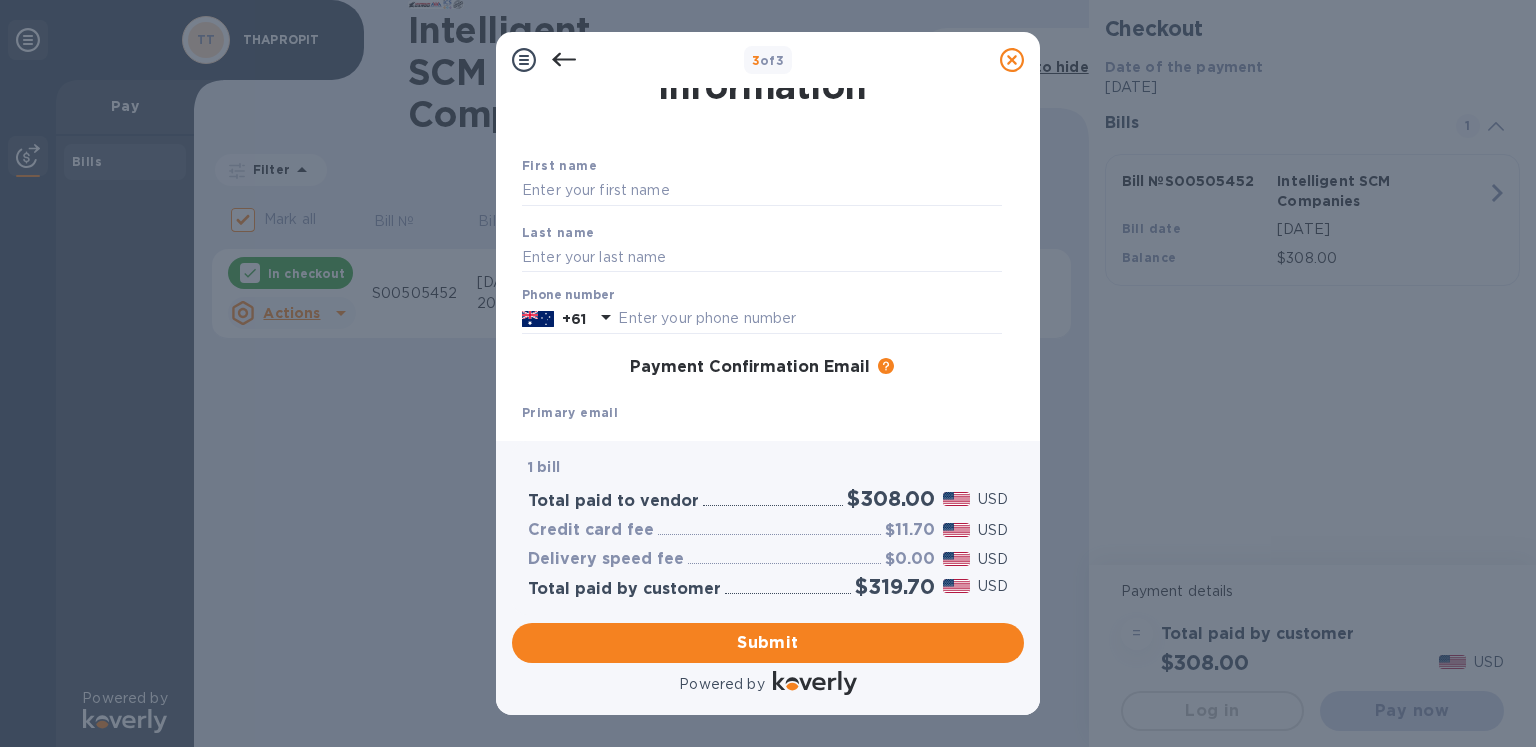 scroll, scrollTop: 0, scrollLeft: 0, axis: both 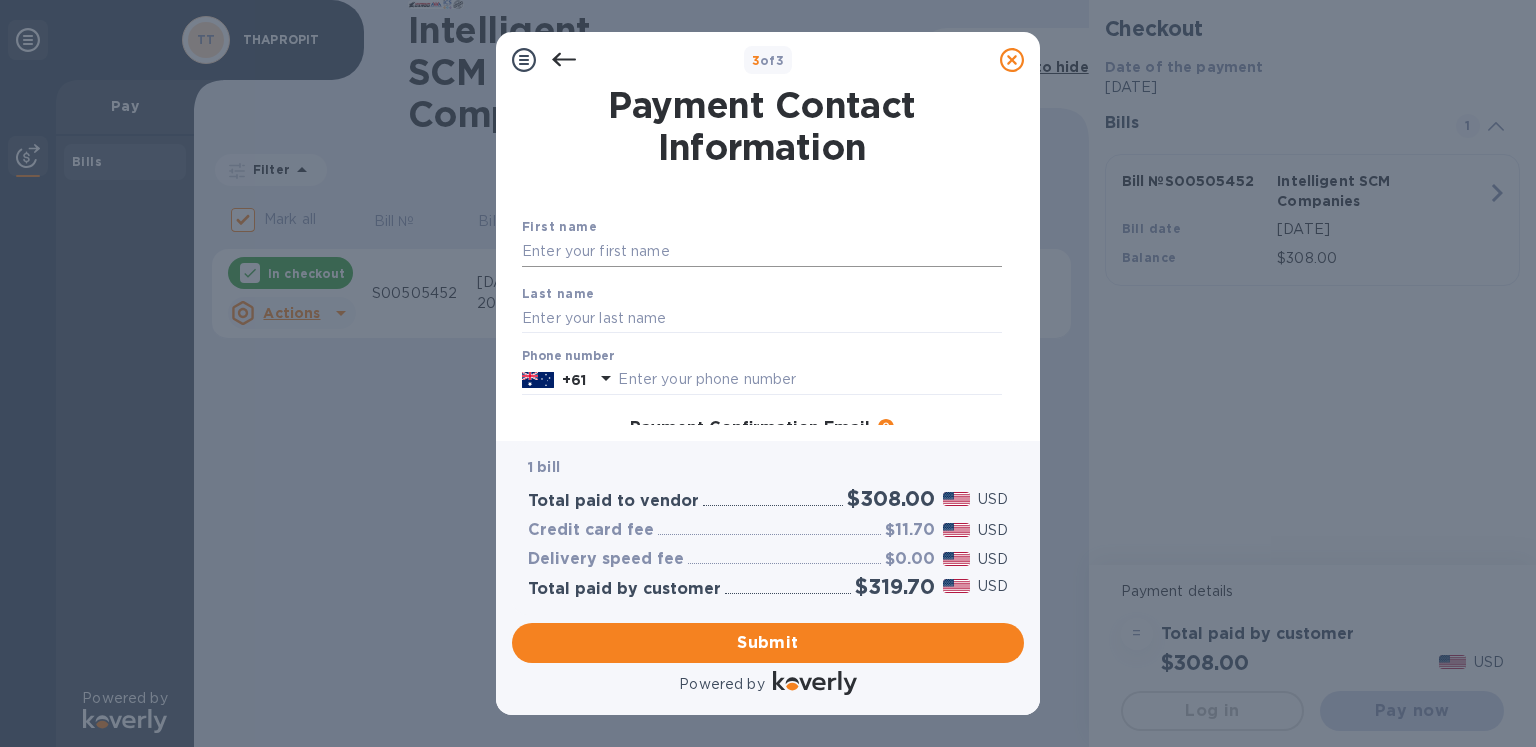 click at bounding box center (762, 252) 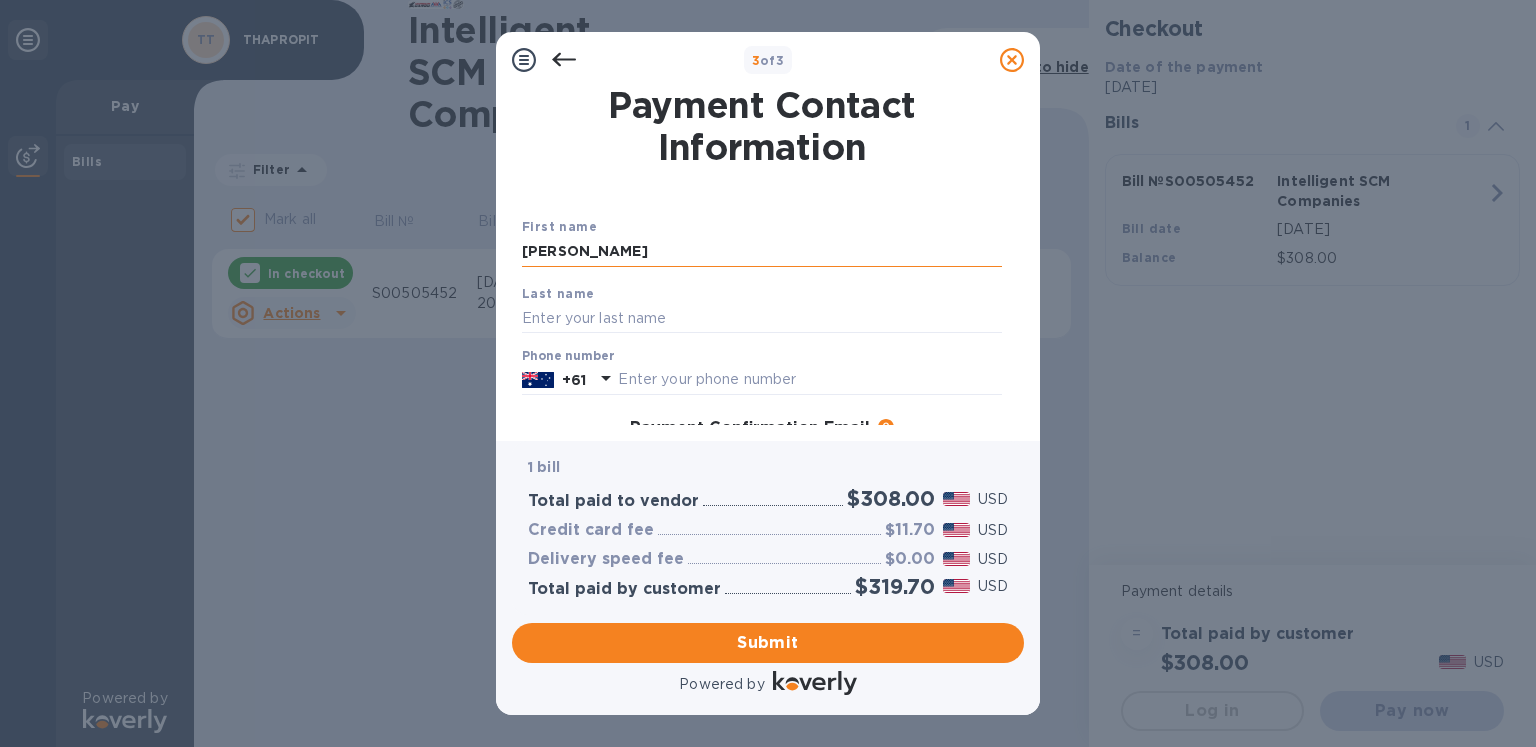 type on "[PERSON_NAME]" 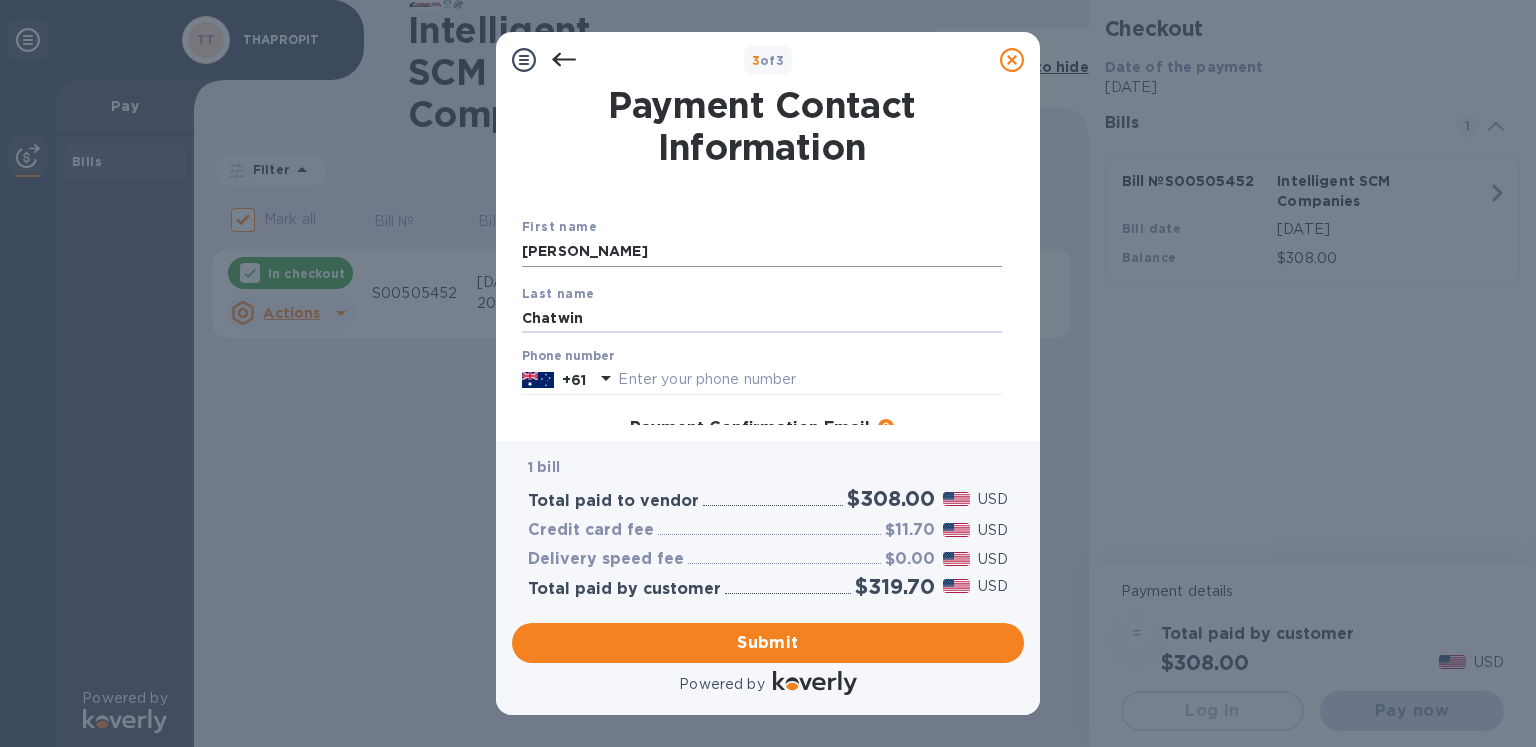 type on "Chatwin" 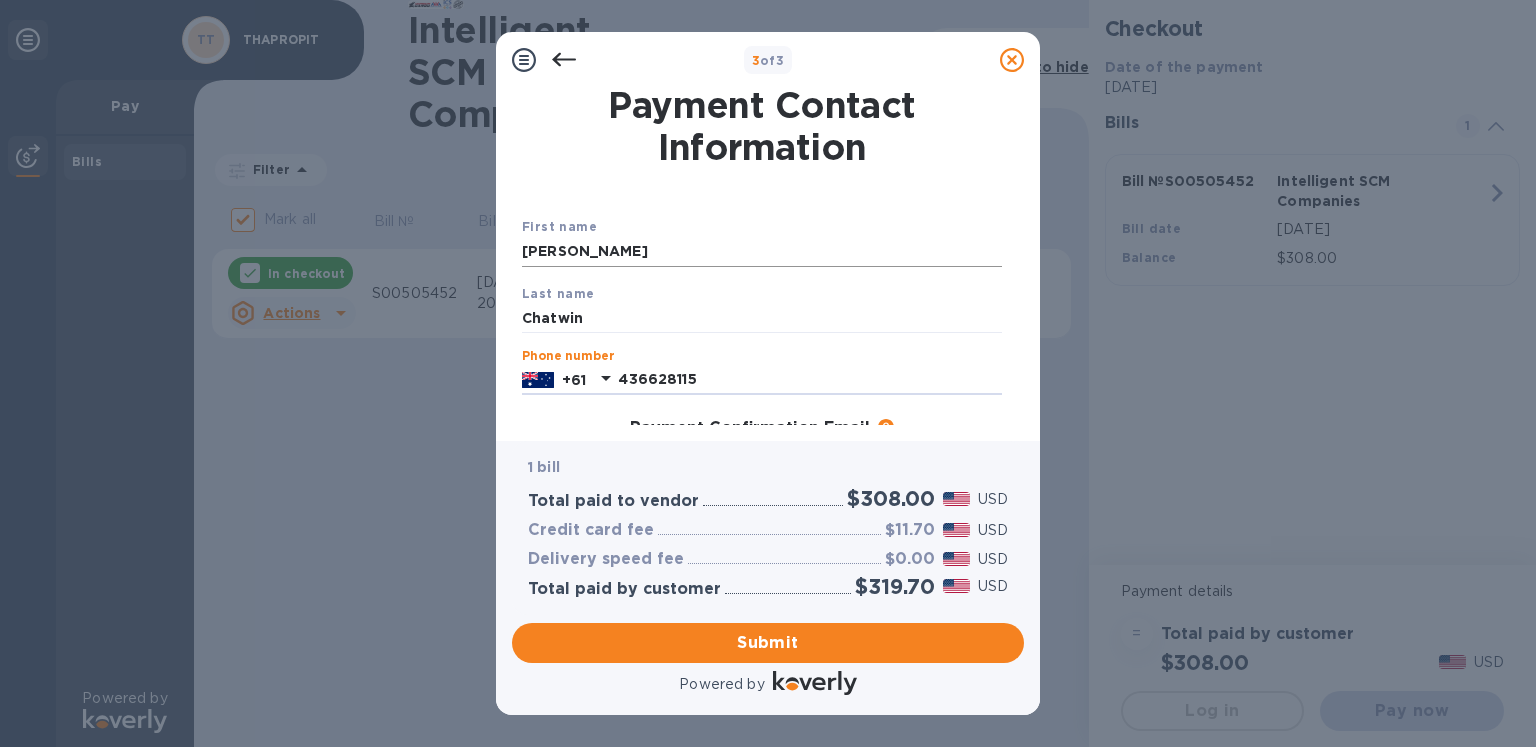 type on "436628115" 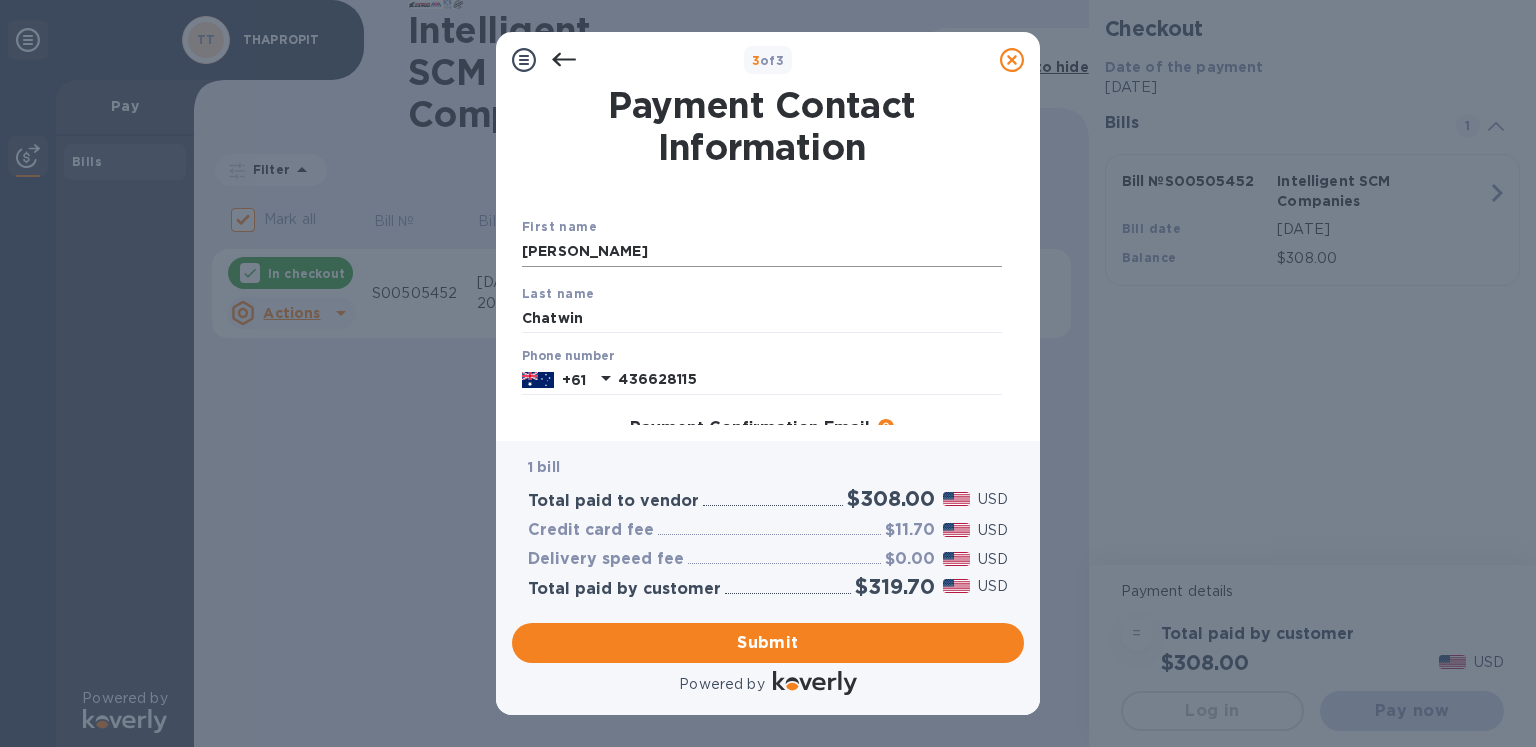 scroll, scrollTop: 243, scrollLeft: 0, axis: vertical 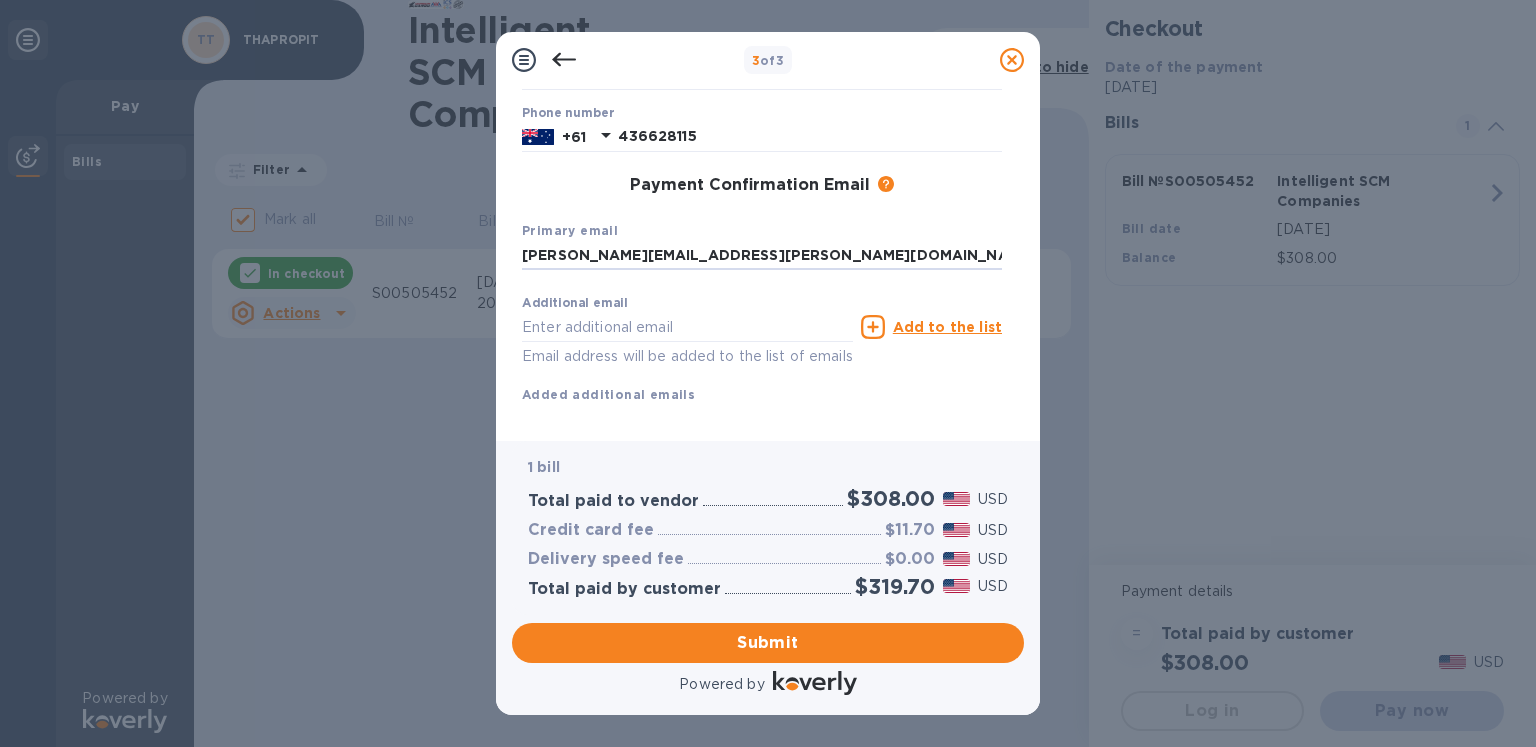 type on "[PERSON_NAME][EMAIL_ADDRESS][PERSON_NAME][DOMAIN_NAME]" 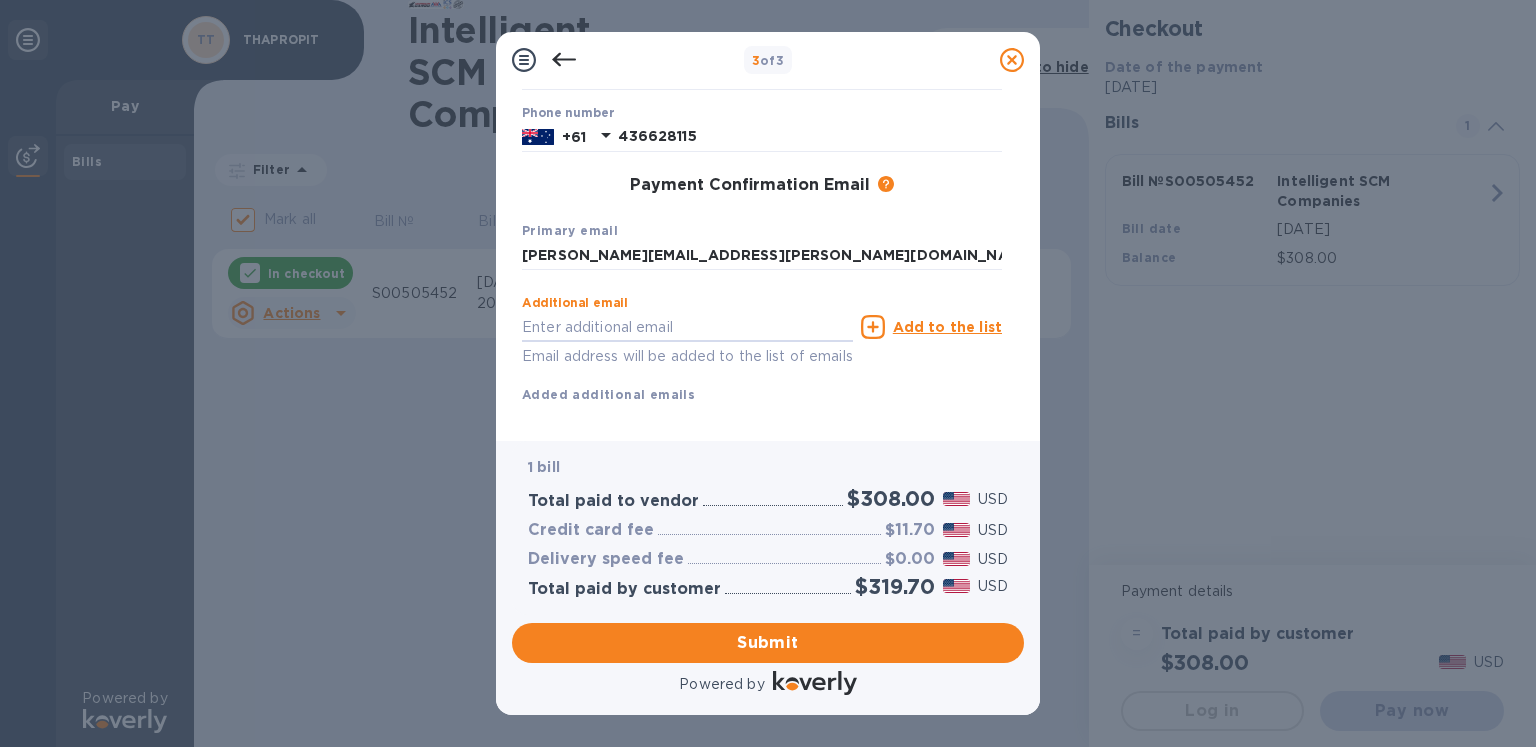 scroll, scrollTop: 280, scrollLeft: 0, axis: vertical 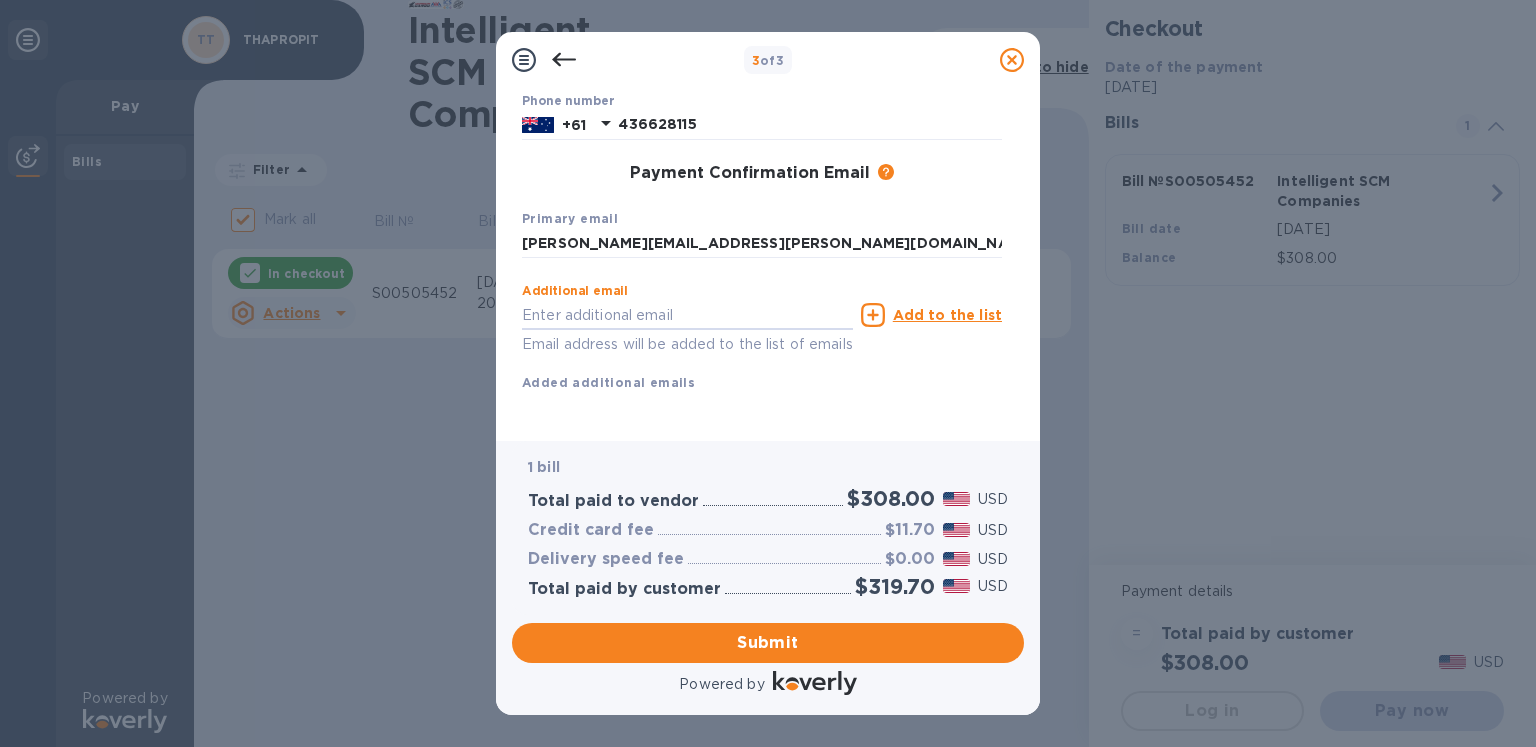 click on "First name [PERSON_NAME] Last name [PERSON_NAME] Phone number [PHONE_NUMBER] Payment Confirmation Email The added email addresses will be used to send the payment confirmation. Primary email [PERSON_NAME][EMAIL_ADDRESS][PERSON_NAME][DOMAIN_NAME] Additional email Email address will be added to the list of emails Add to the list Added additional emails Submit" at bounding box center (762, 193) 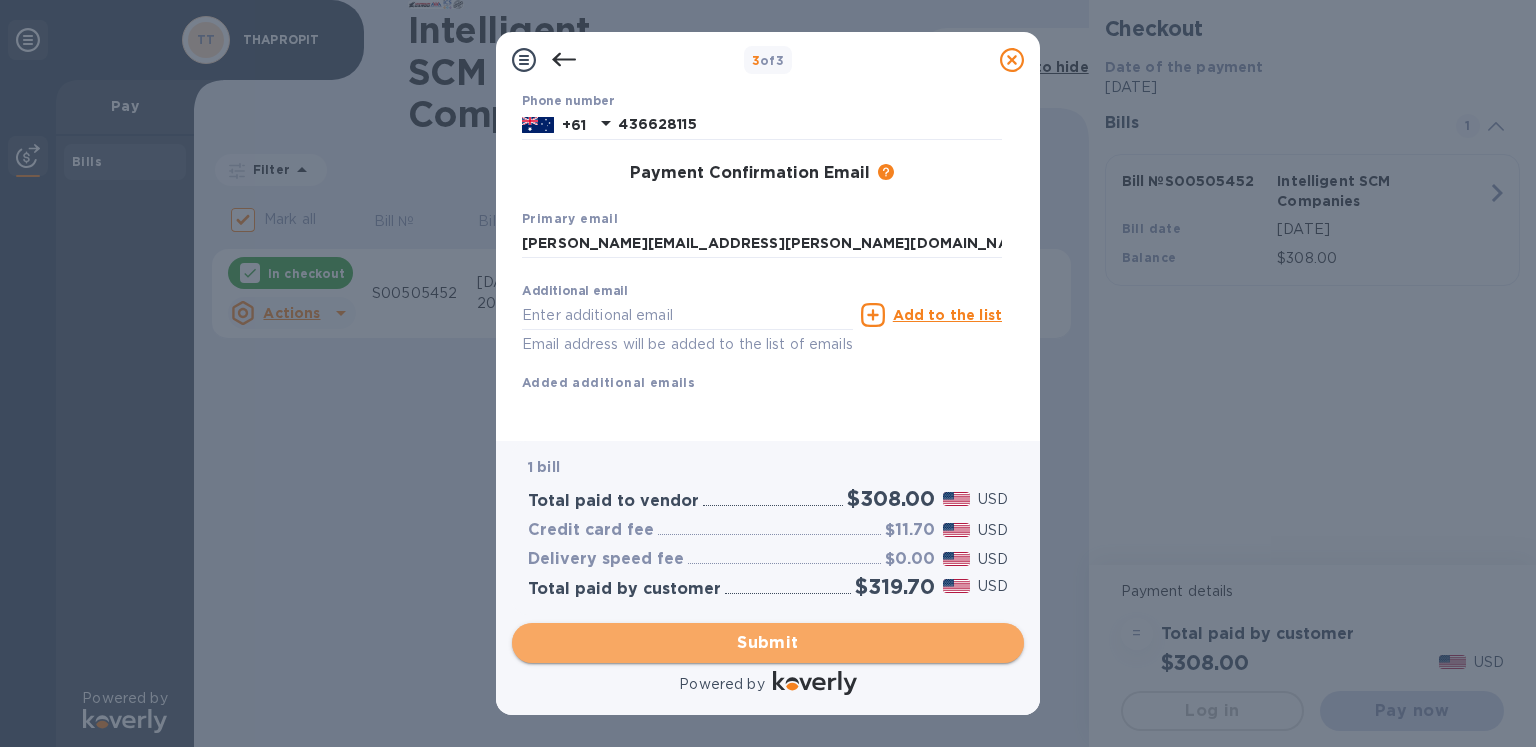 click on "Submit" at bounding box center [768, 643] 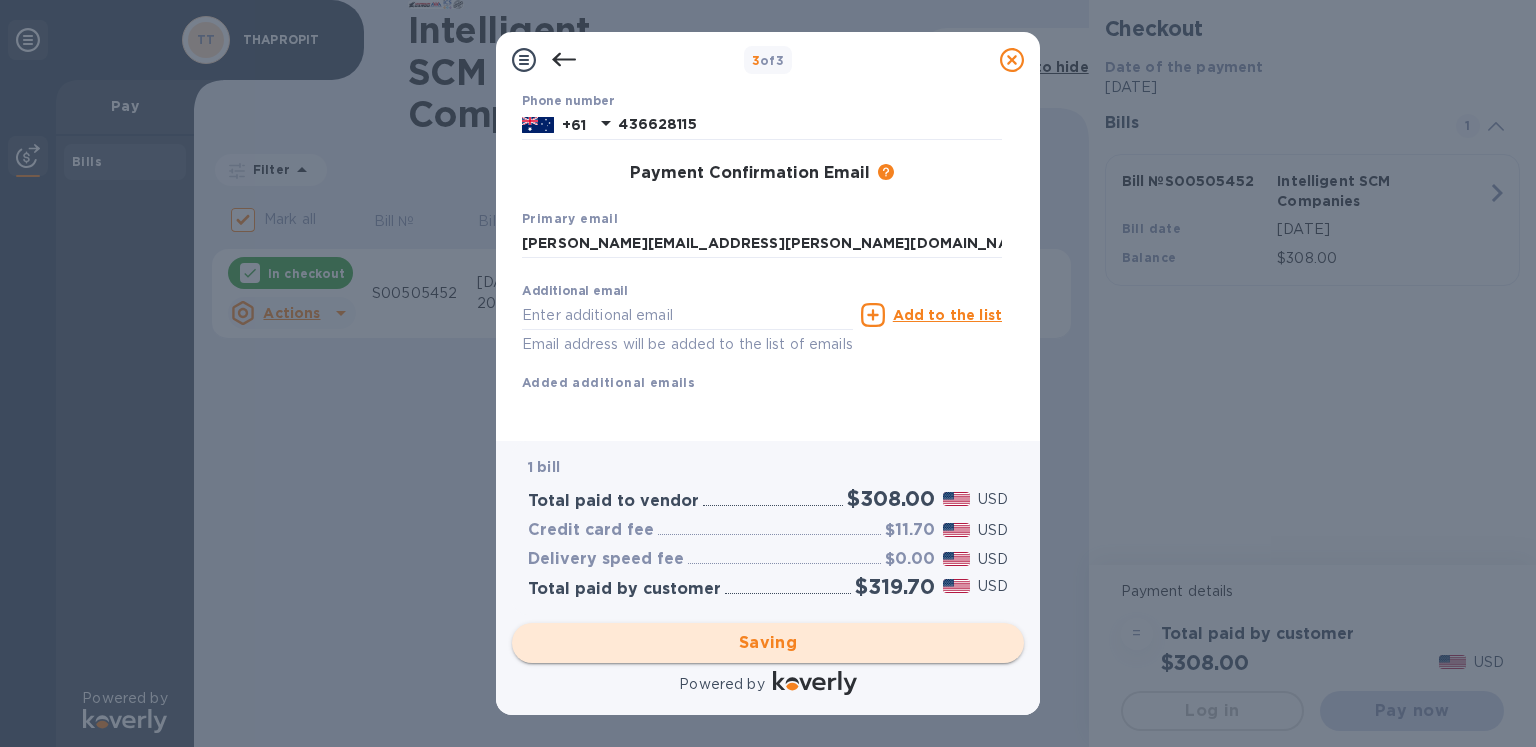 checkbox on "false" 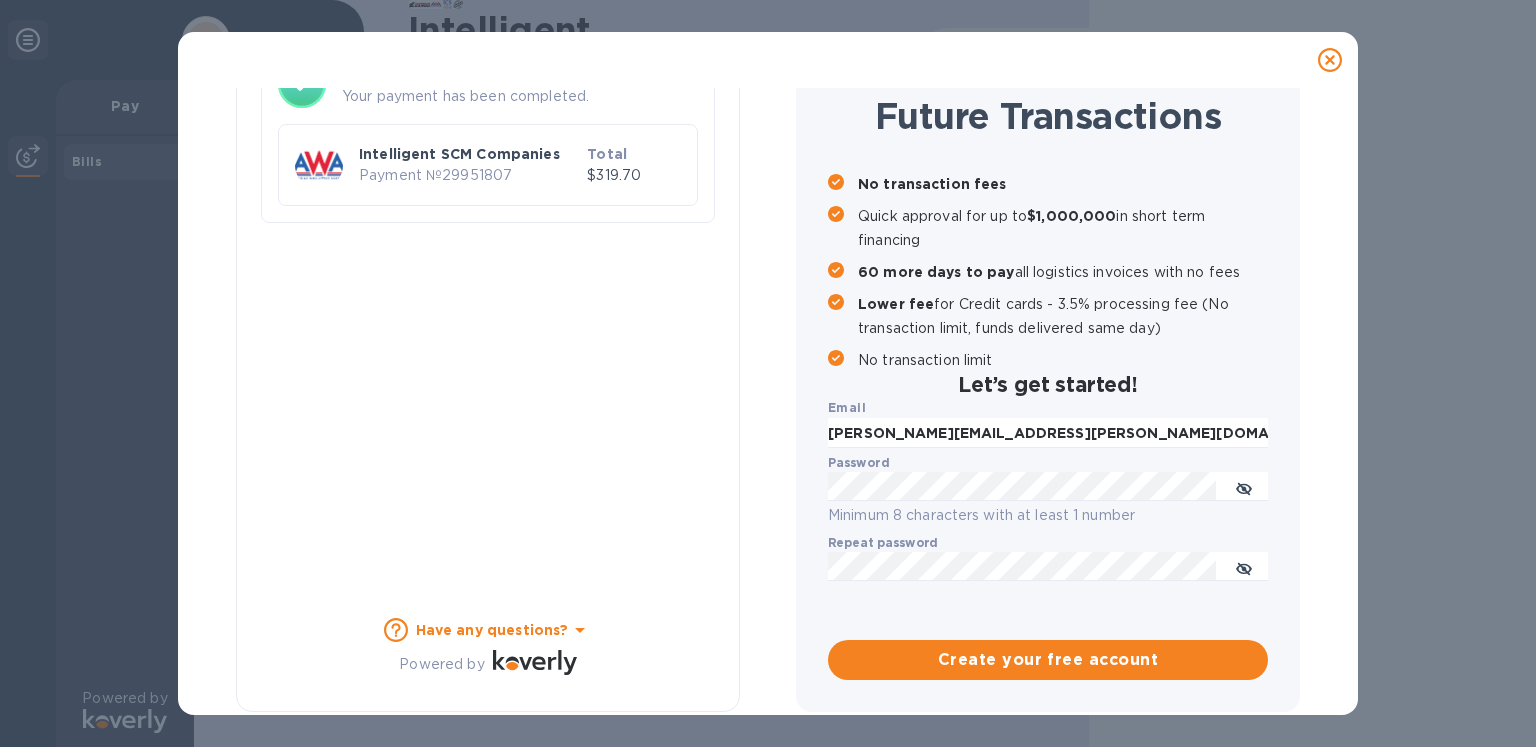 scroll, scrollTop: 0, scrollLeft: 0, axis: both 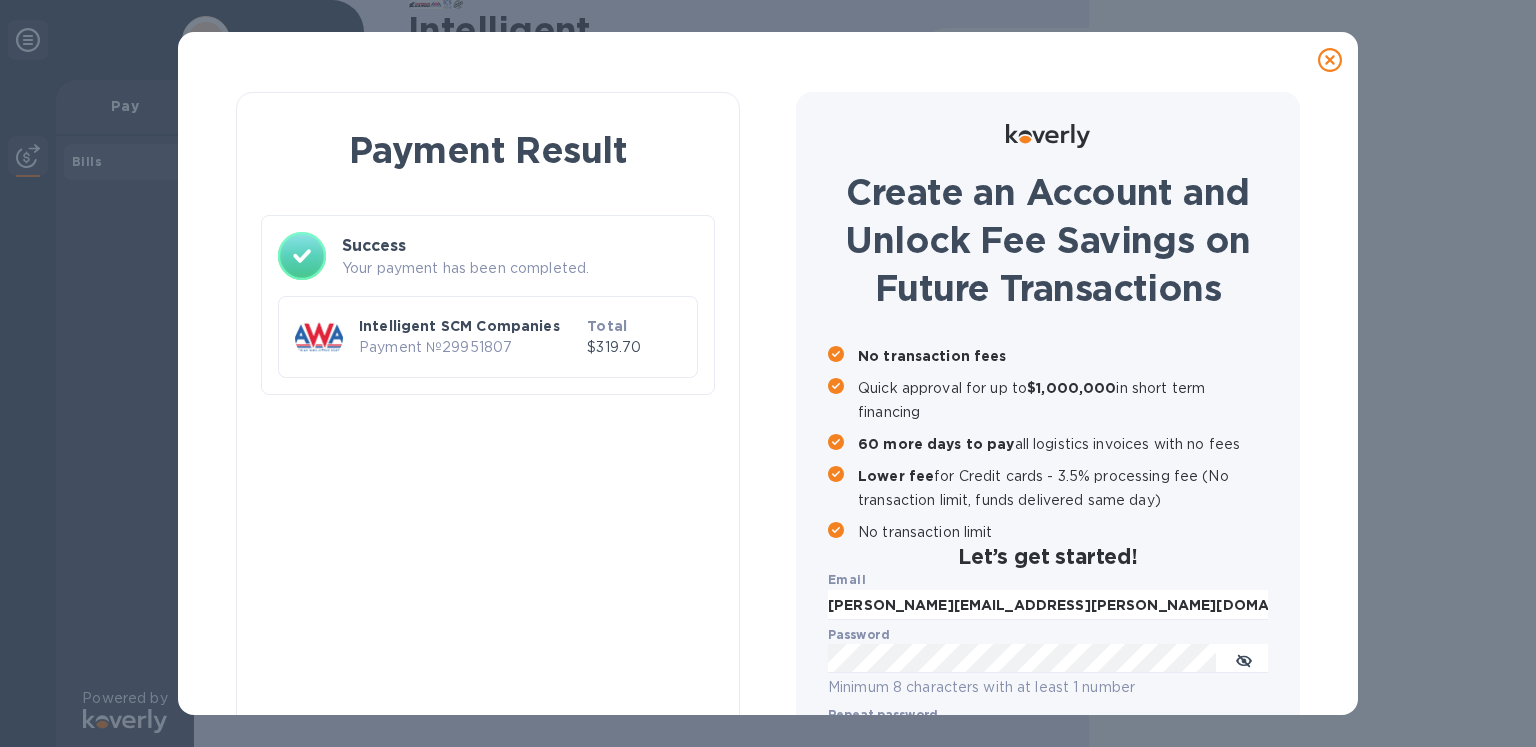 click on "Payment Result Success Your payment has been completed. Intelligent SCM Companies Payment № 29951807 Total $319.70 Have any questions? Powered by" at bounding box center (488, 488) 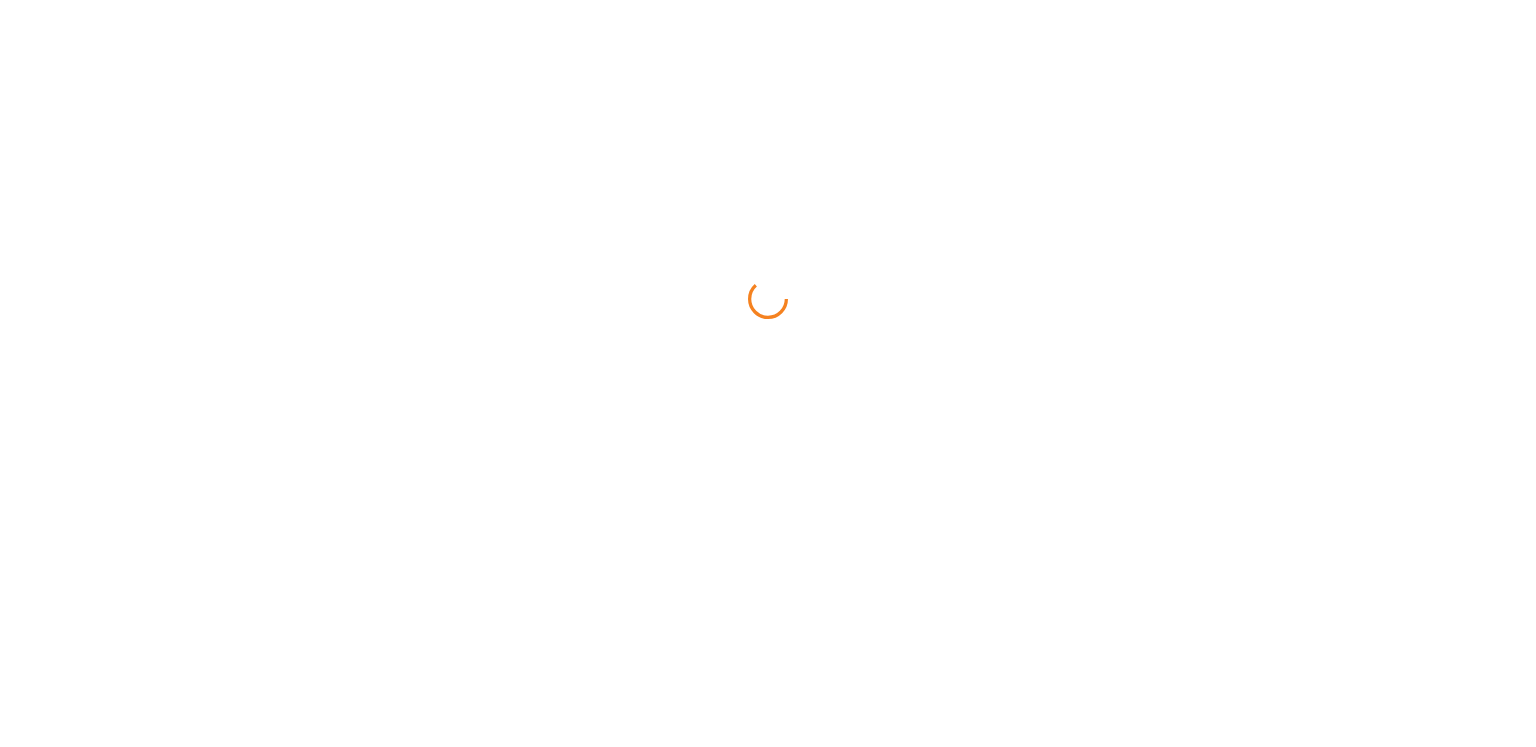 scroll, scrollTop: 0, scrollLeft: 0, axis: both 